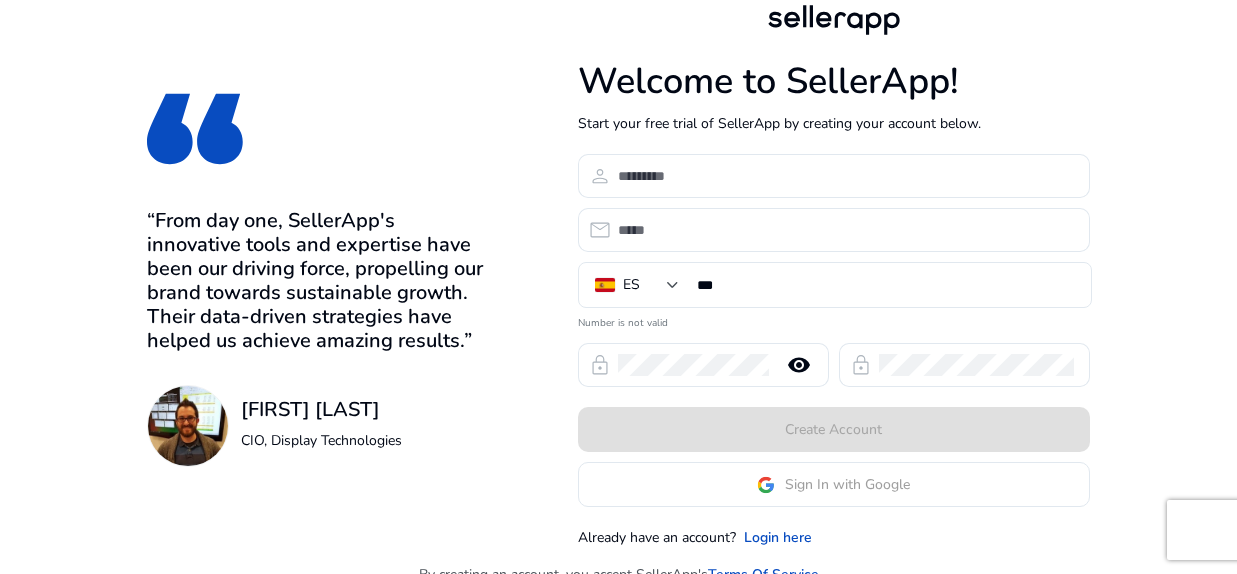 scroll, scrollTop: 0, scrollLeft: 0, axis: both 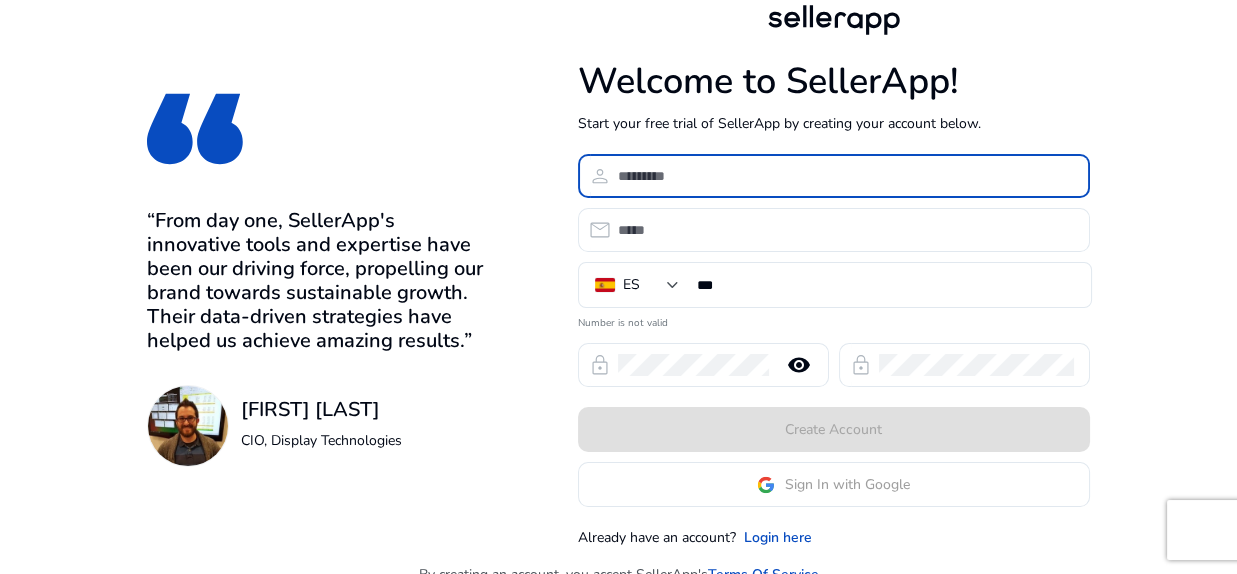 click at bounding box center (846, 176) 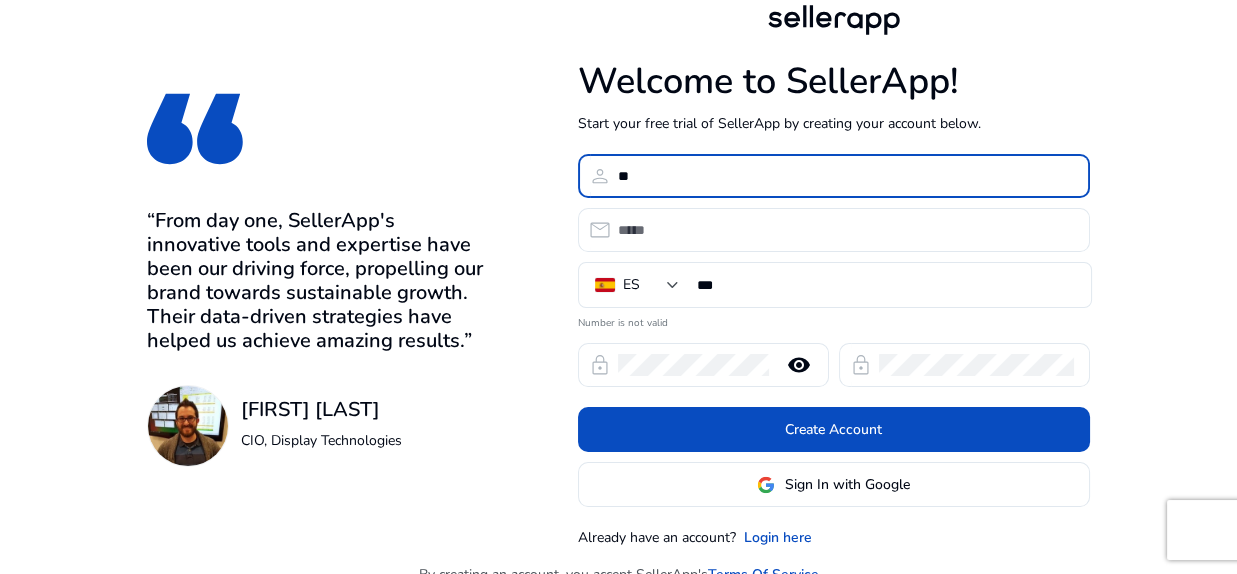 type on "*" 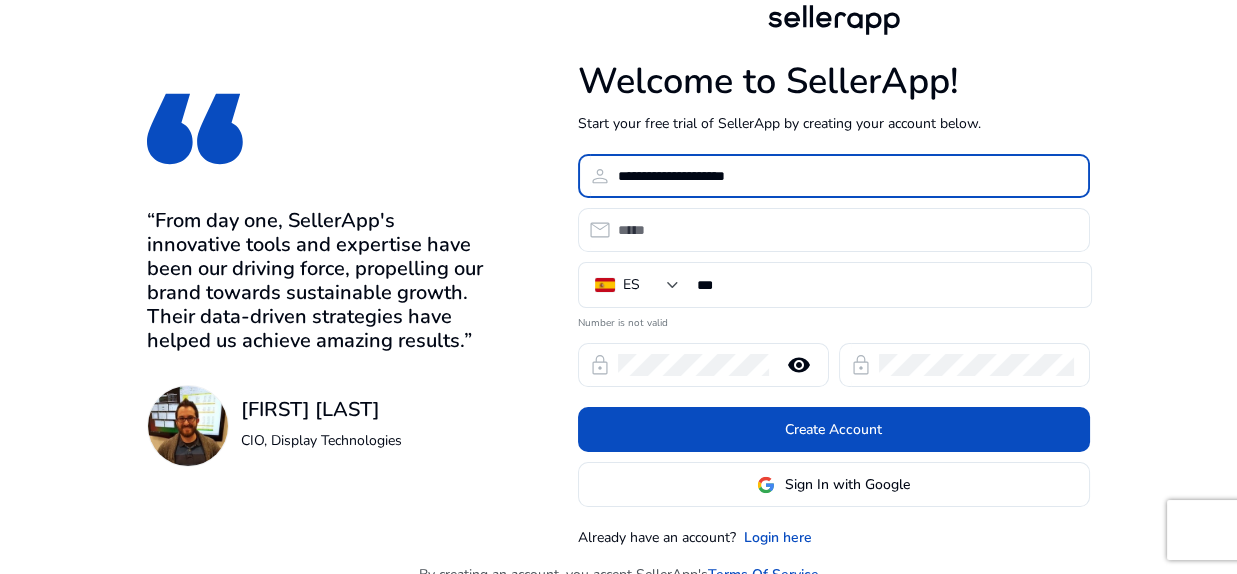 type on "**********" 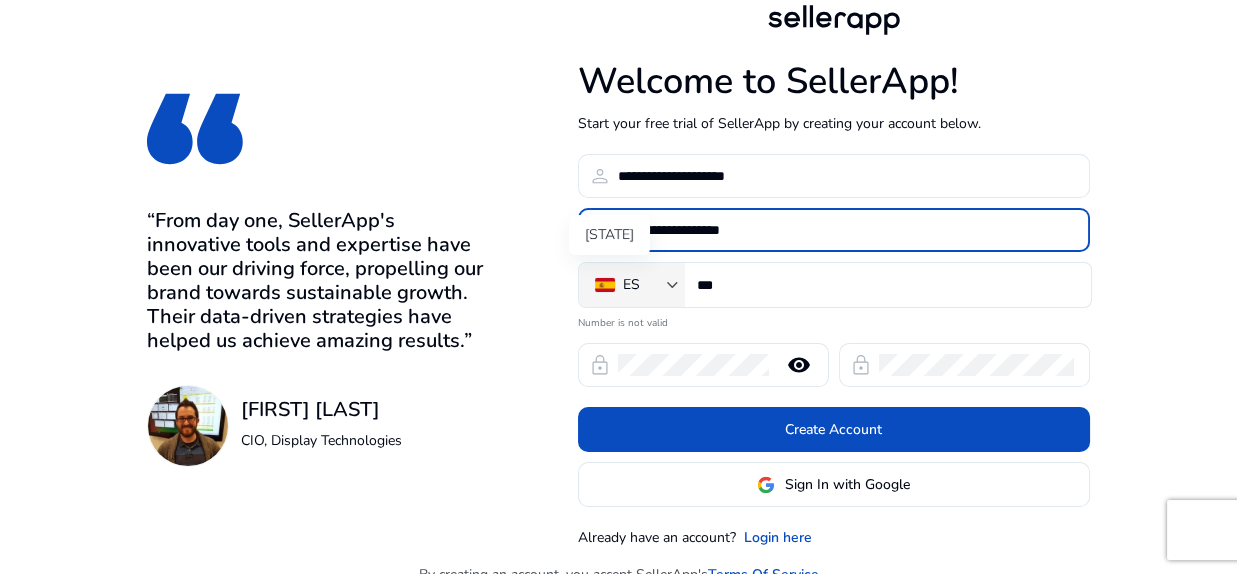 type on "**********" 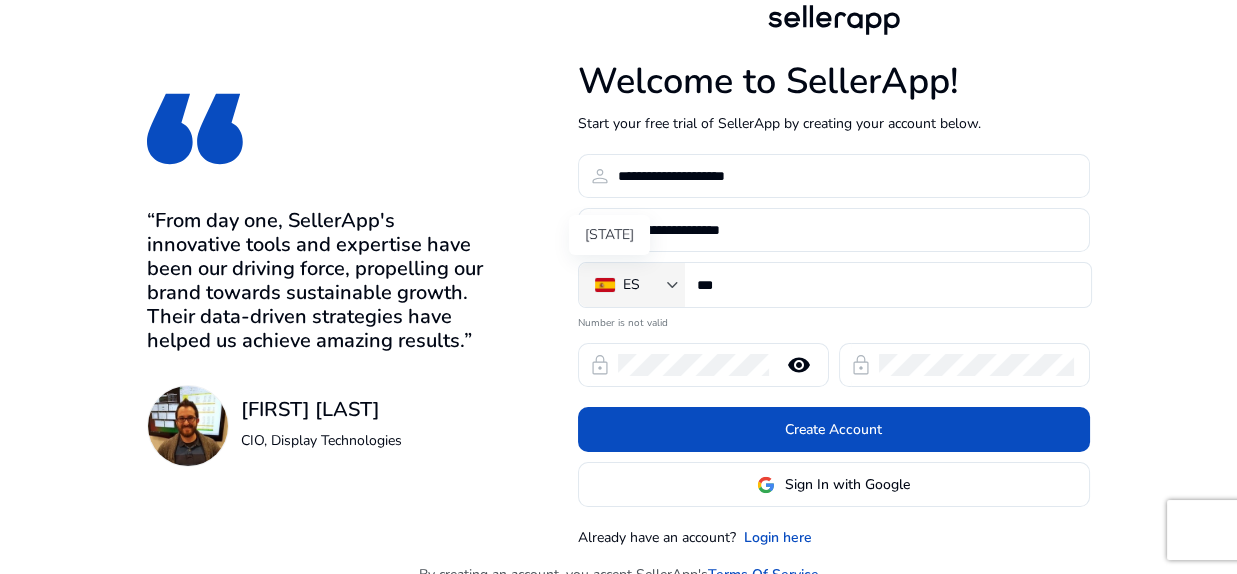 click at bounding box center [673, 285] 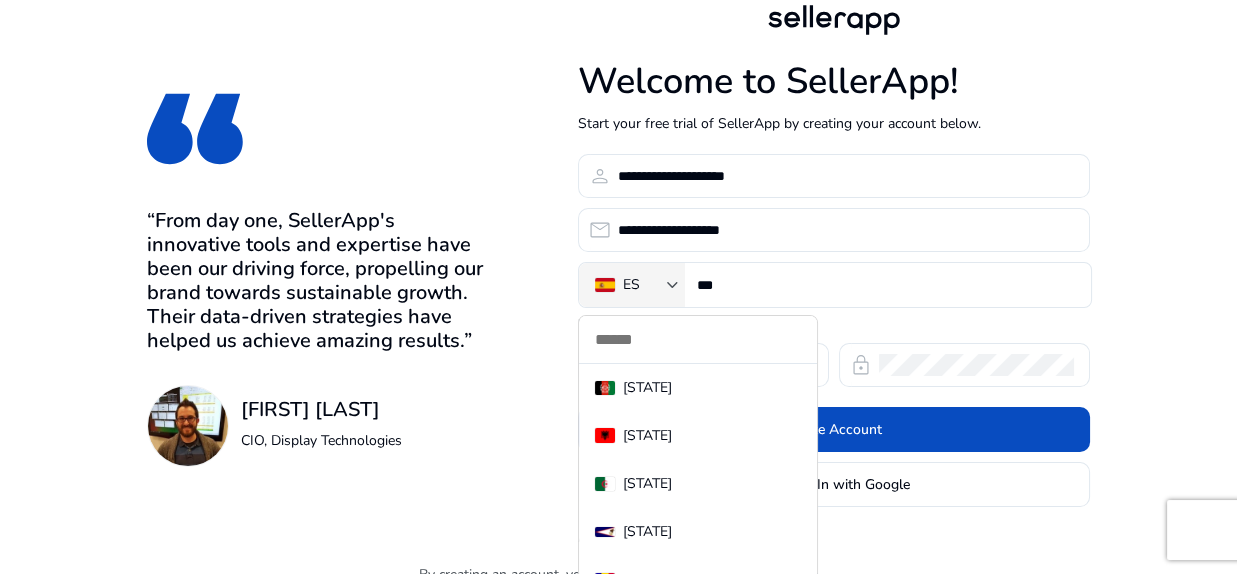 scroll, scrollTop: 9517, scrollLeft: 0, axis: vertical 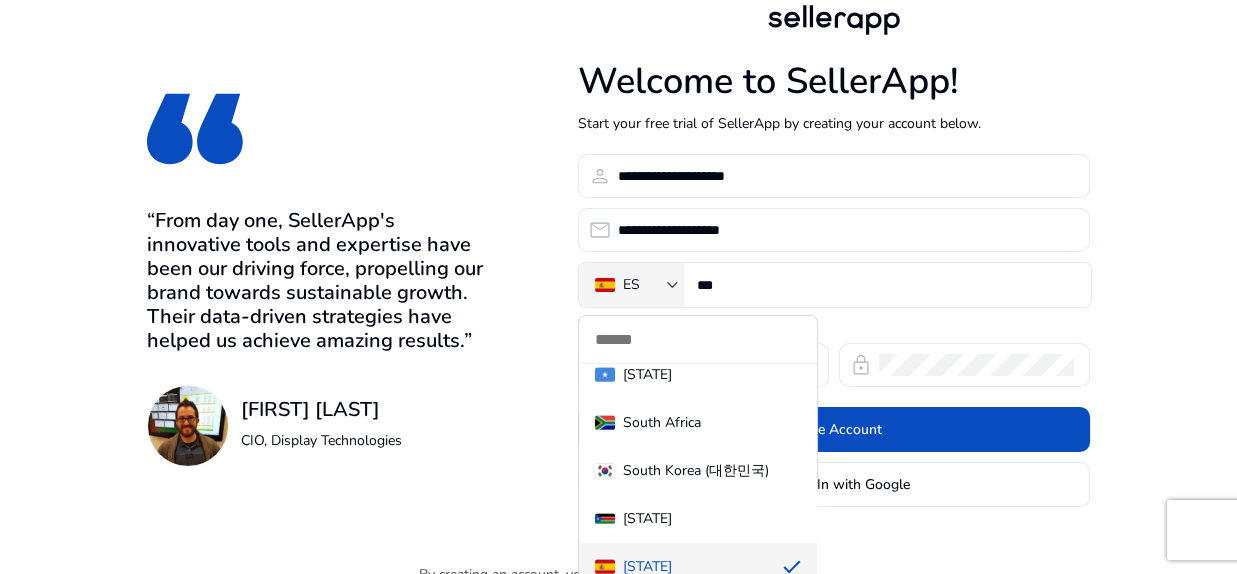 type on "*" 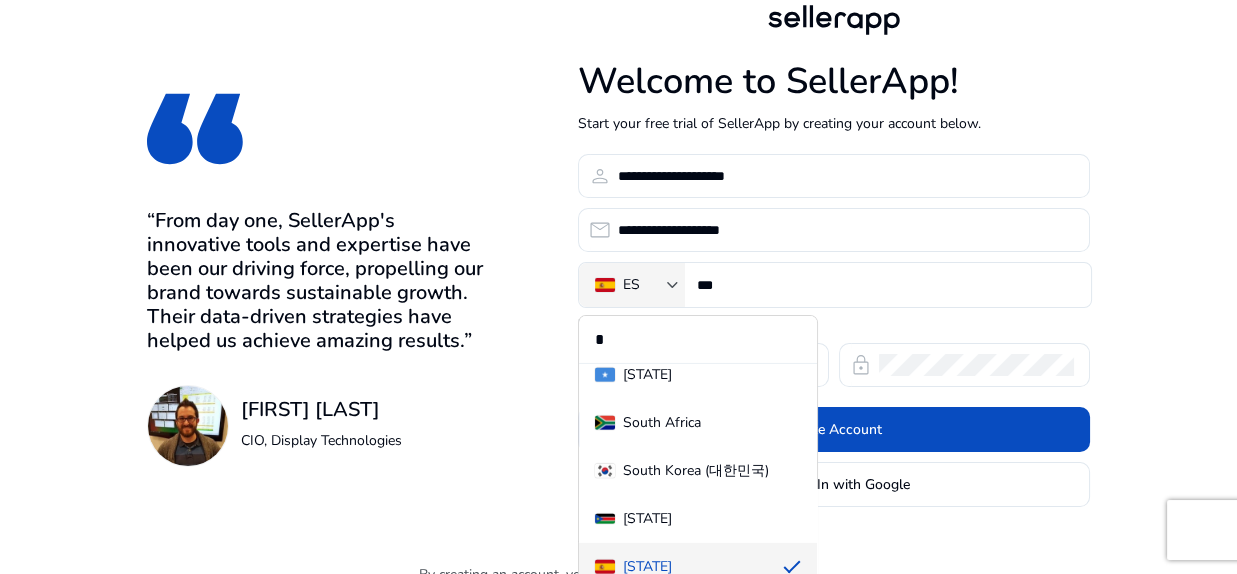 scroll, scrollTop: 56, scrollLeft: 0, axis: vertical 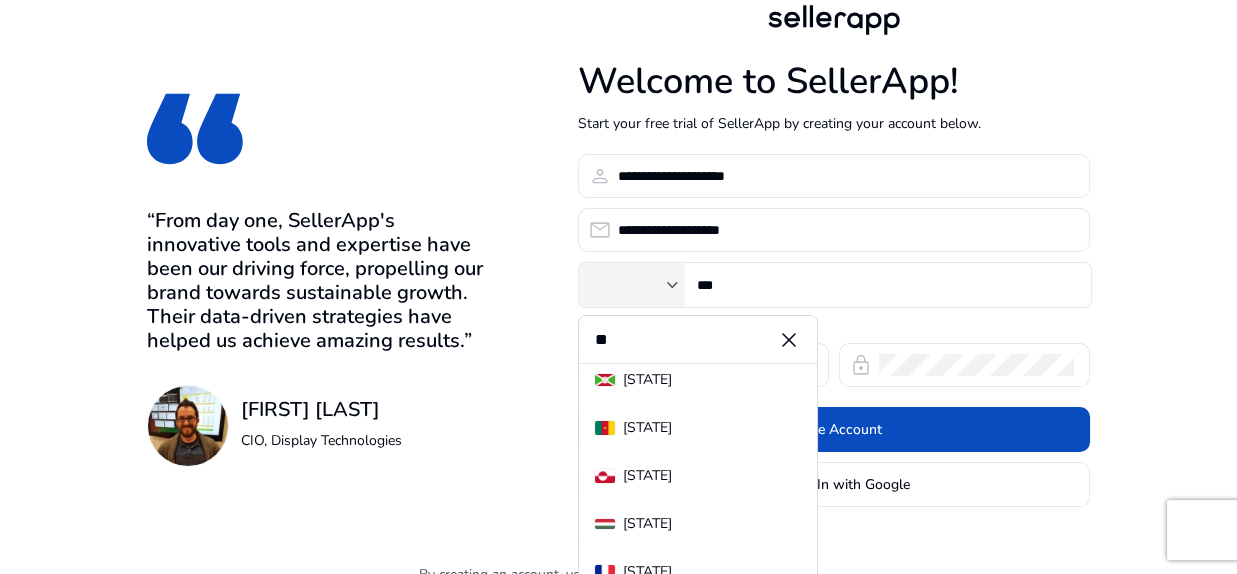 type on "*" 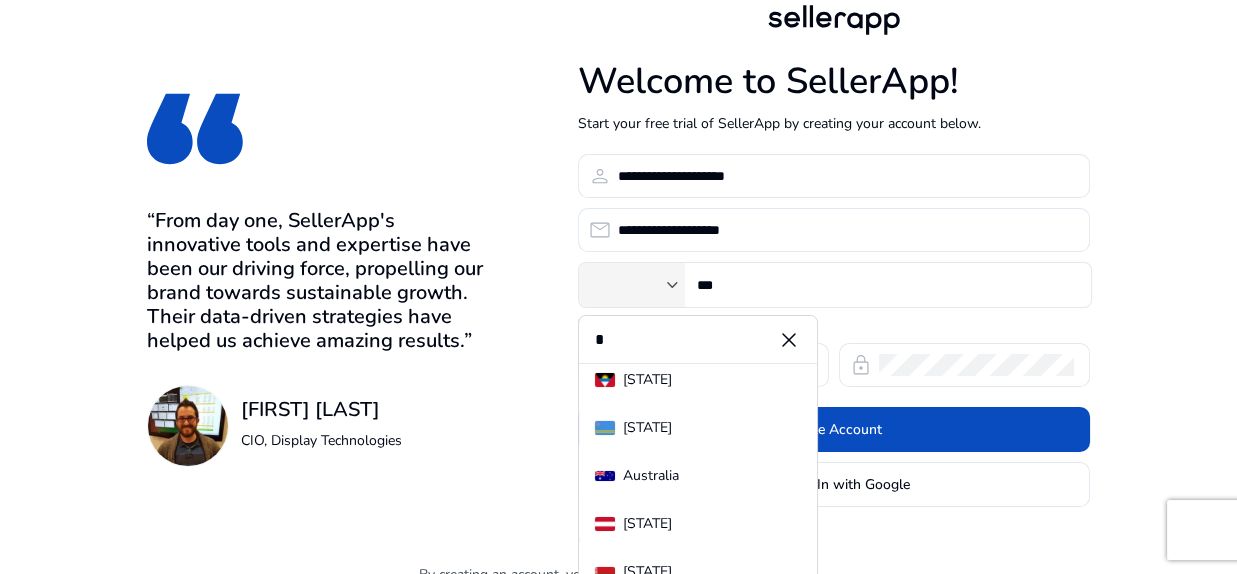 type 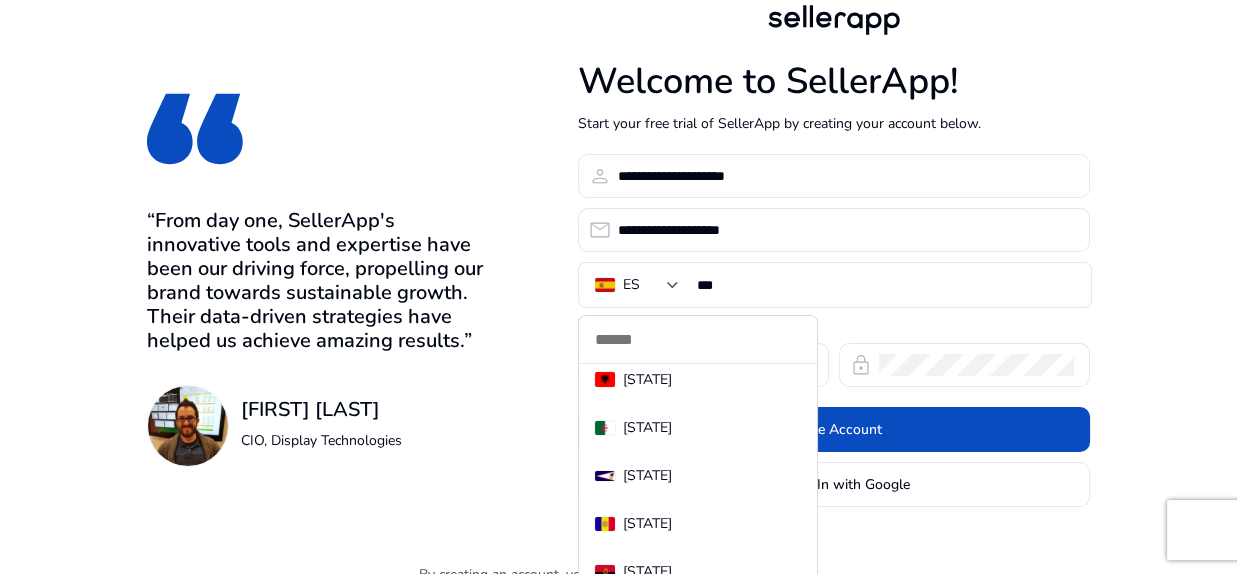 click at bounding box center [618, 287] 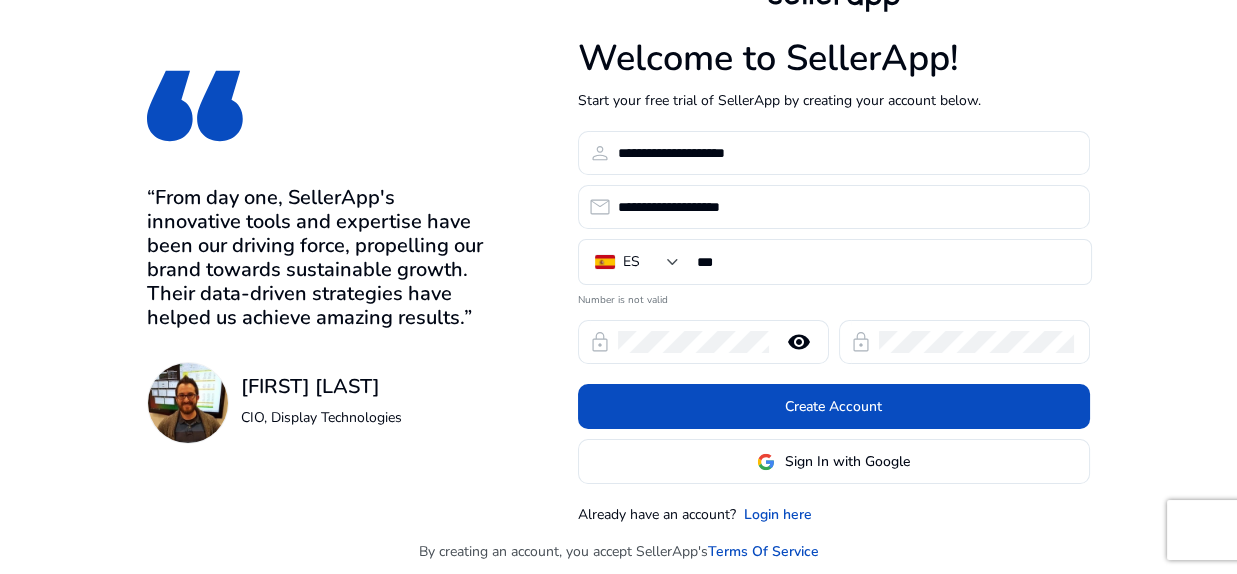 scroll, scrollTop: 25, scrollLeft: 0, axis: vertical 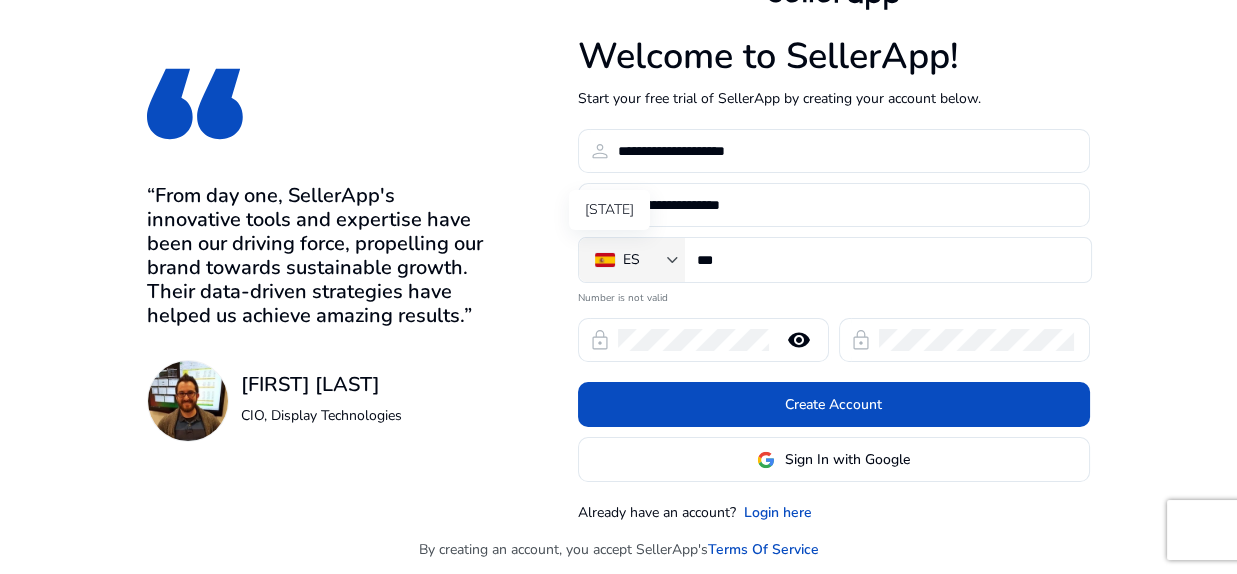 click on "ES" at bounding box center [637, 260] 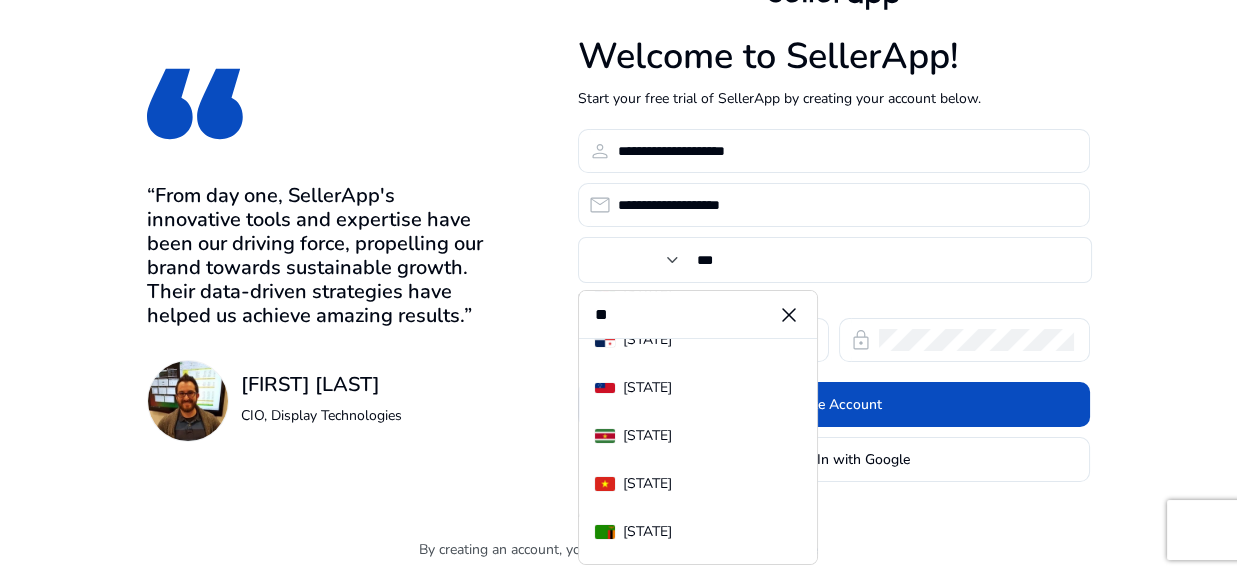 scroll, scrollTop: 56, scrollLeft: 0, axis: vertical 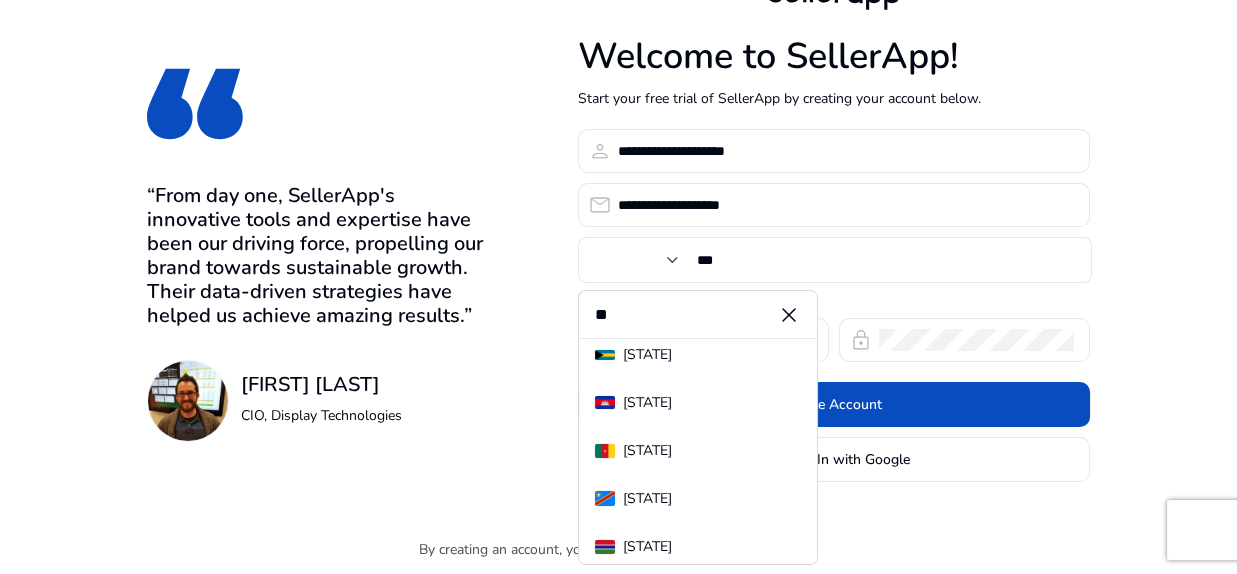 type on "*" 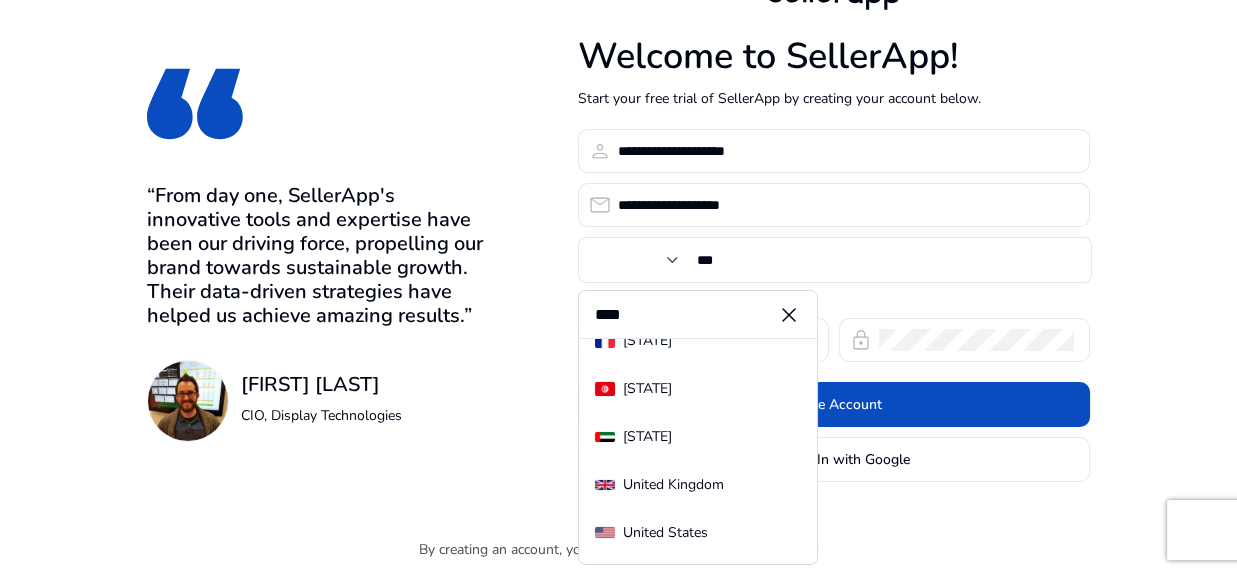 scroll, scrollTop: 0, scrollLeft: 0, axis: both 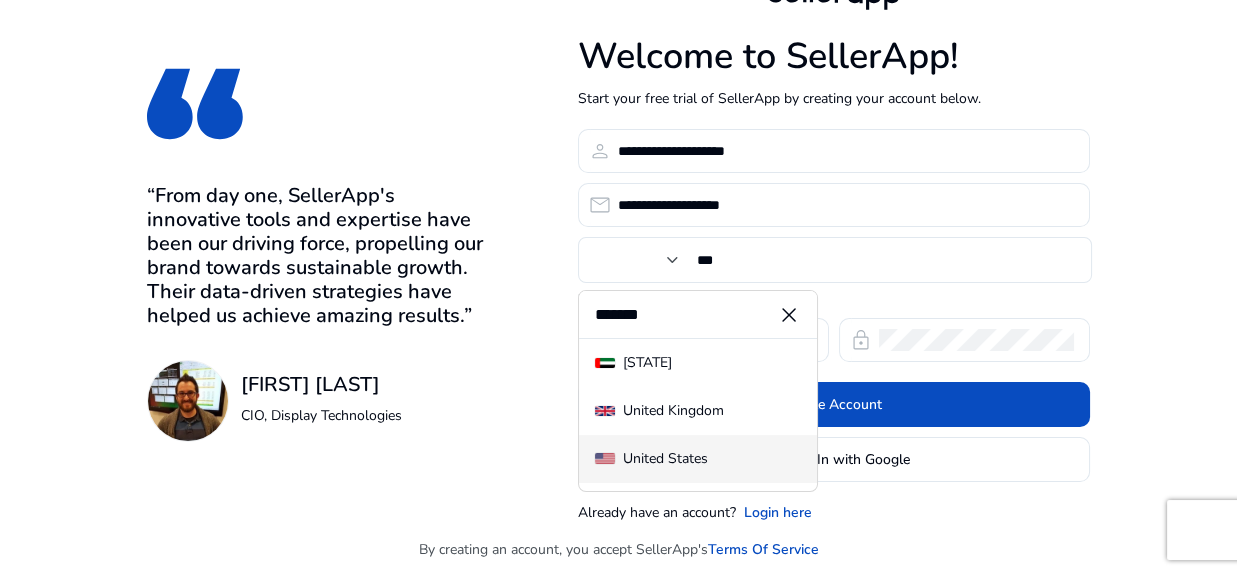 type on "******" 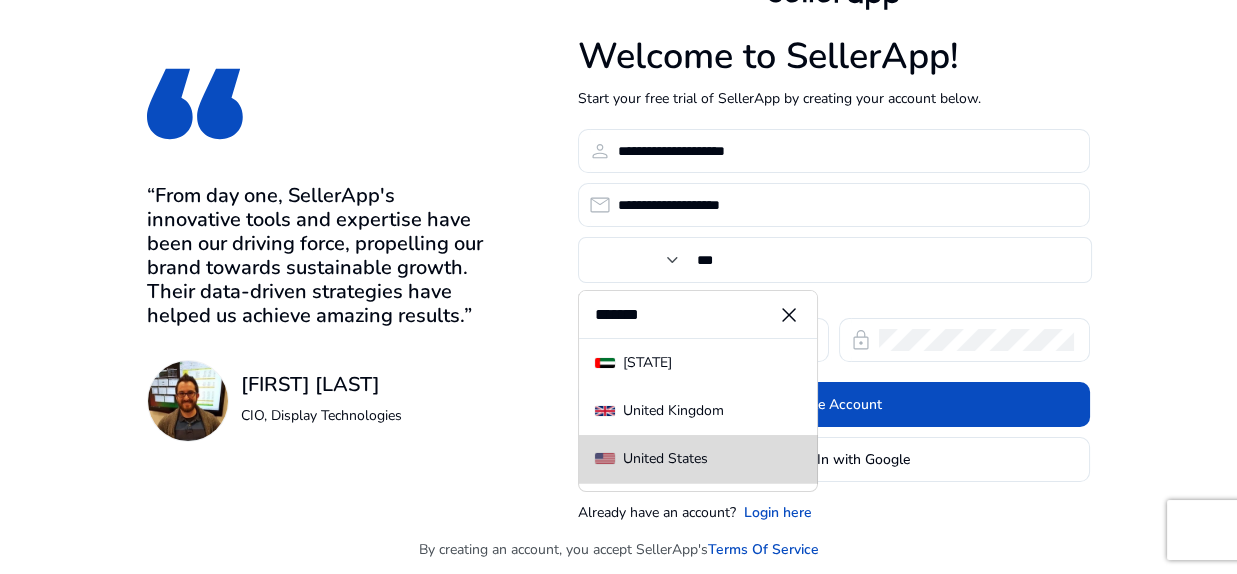 click on "United States" at bounding box center (665, 459) 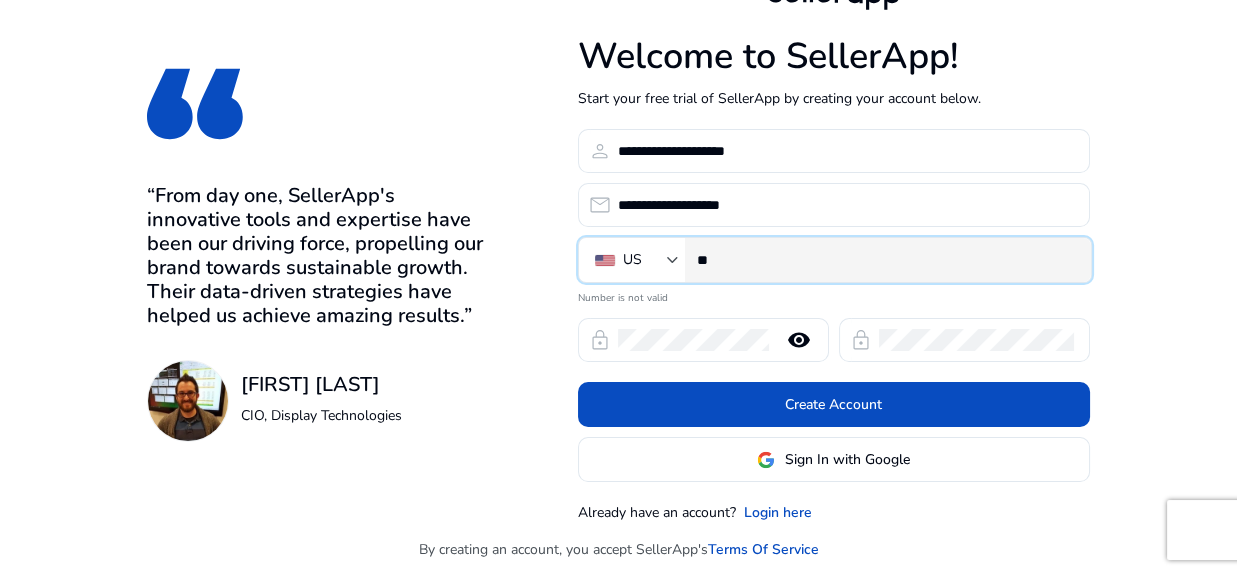 click on "**" at bounding box center (886, 260) 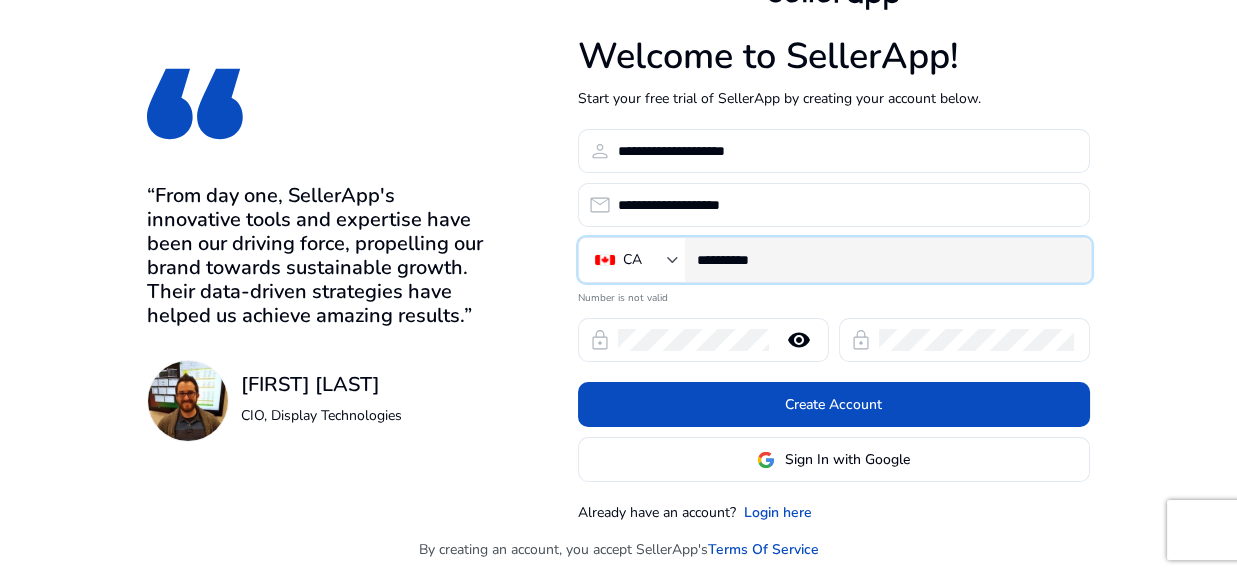 click on "**********" at bounding box center (886, 260) 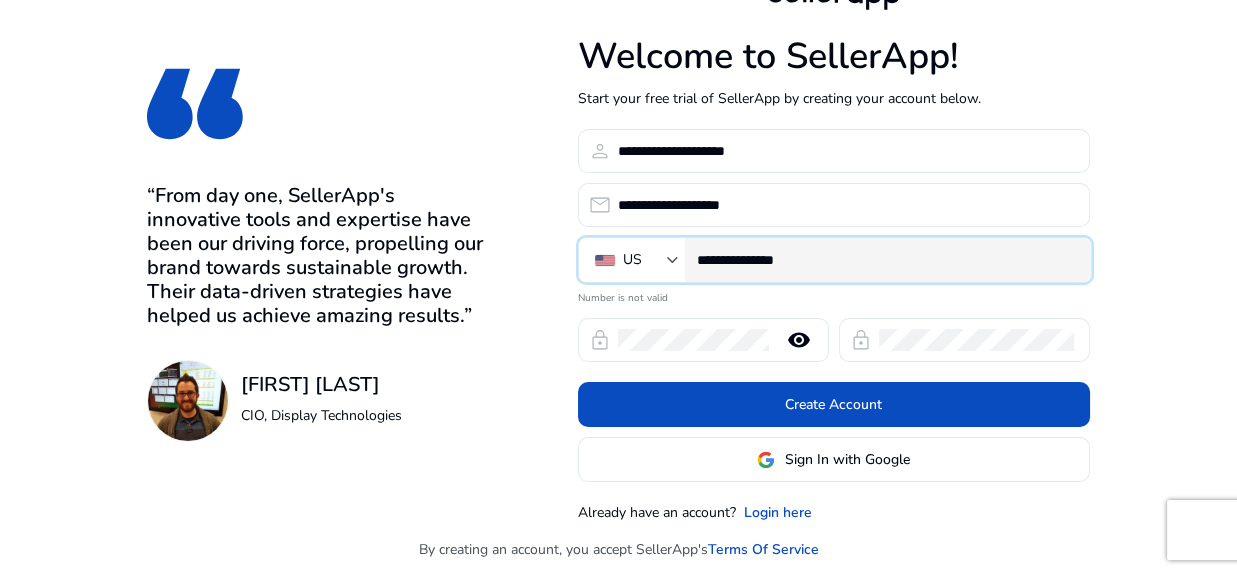 scroll, scrollTop: 1, scrollLeft: 0, axis: vertical 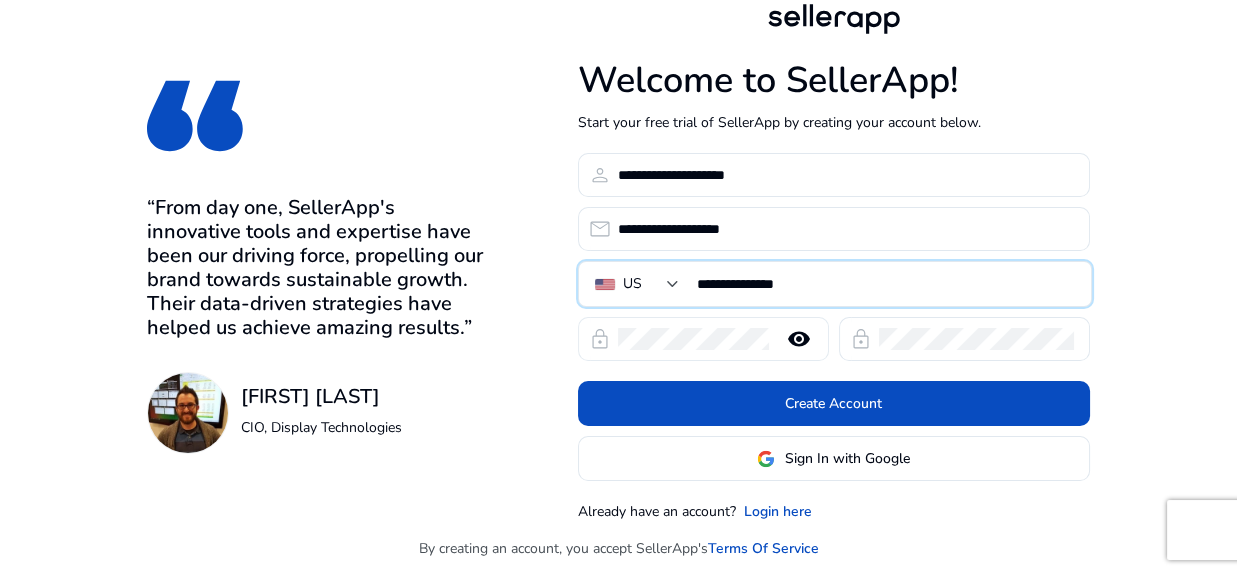 type on "**********" 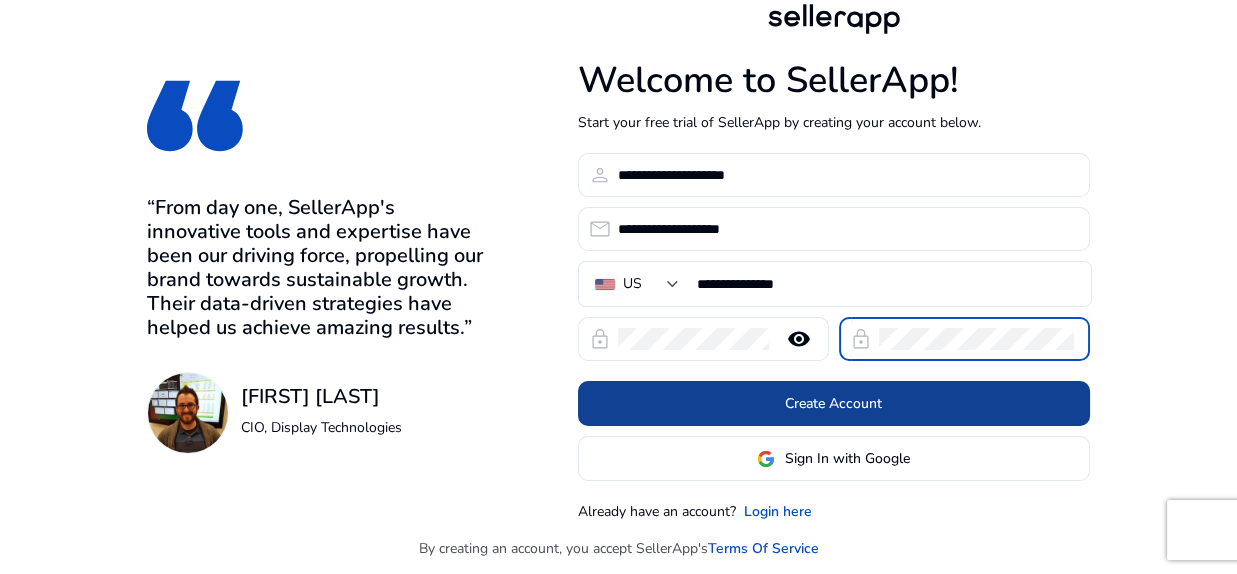 click on "Create Account" at bounding box center [833, 403] 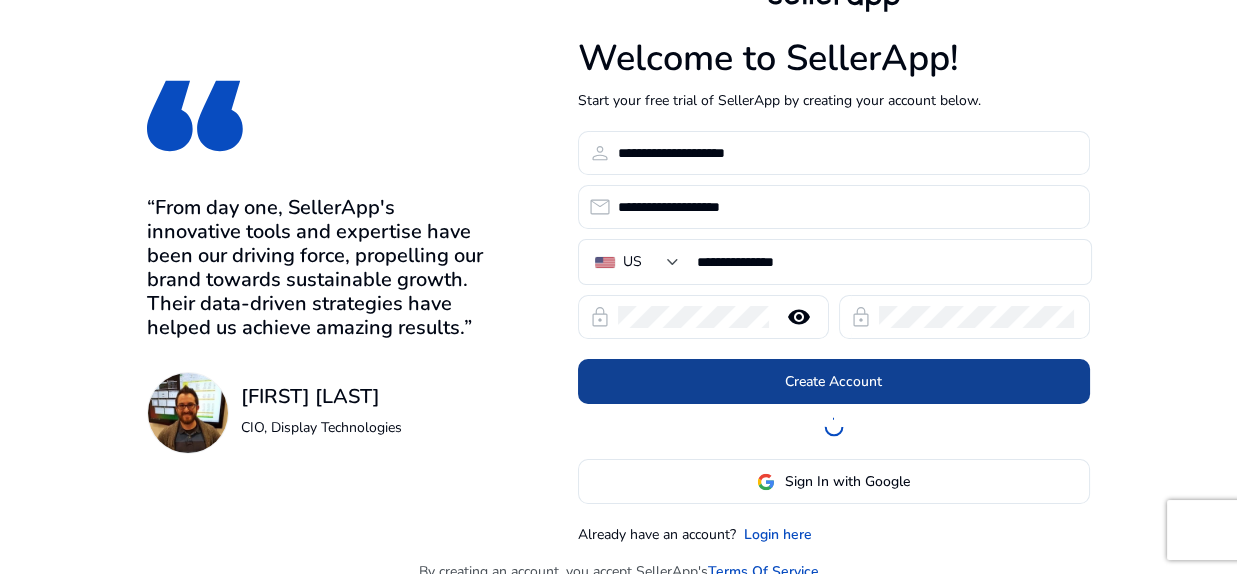 scroll, scrollTop: 44, scrollLeft: 0, axis: vertical 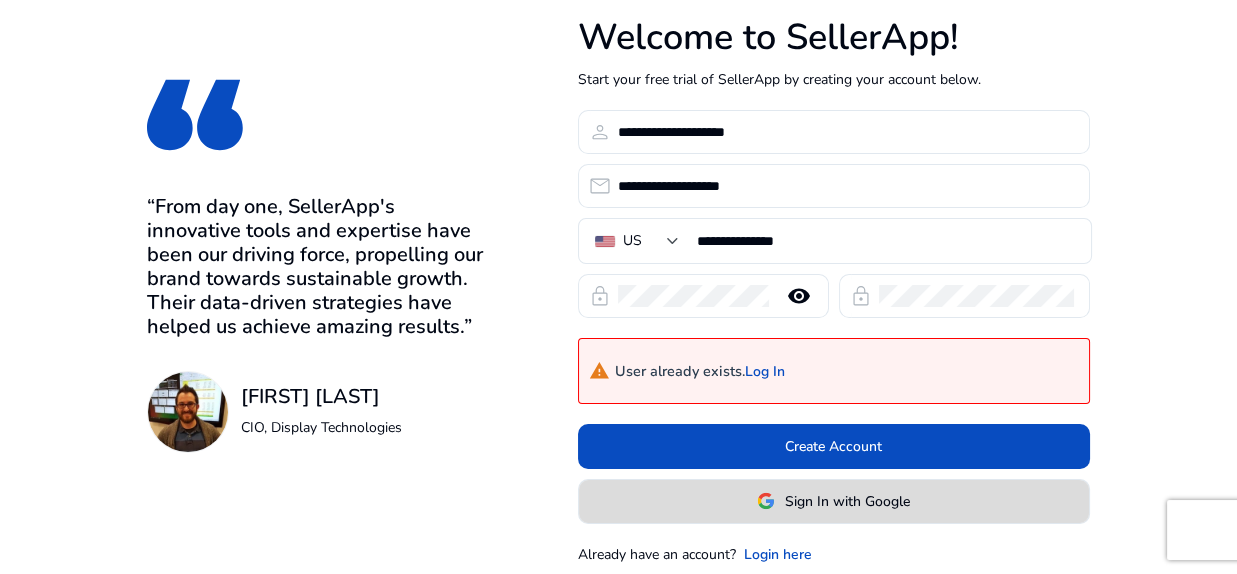 click on "Sign In with Google" 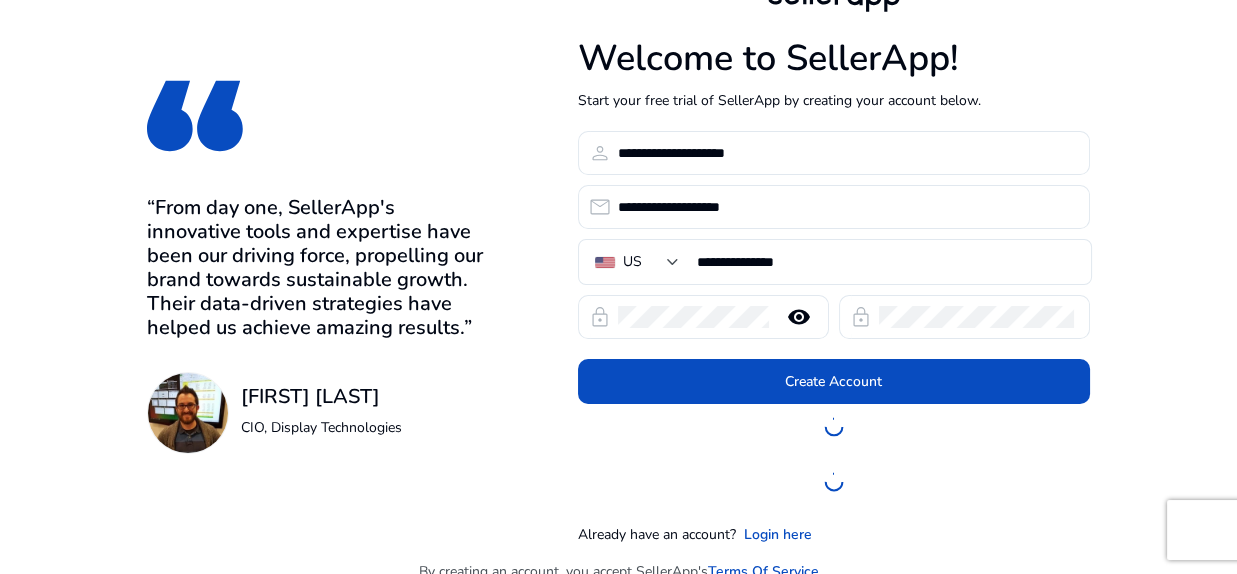 scroll, scrollTop: 44, scrollLeft: 0, axis: vertical 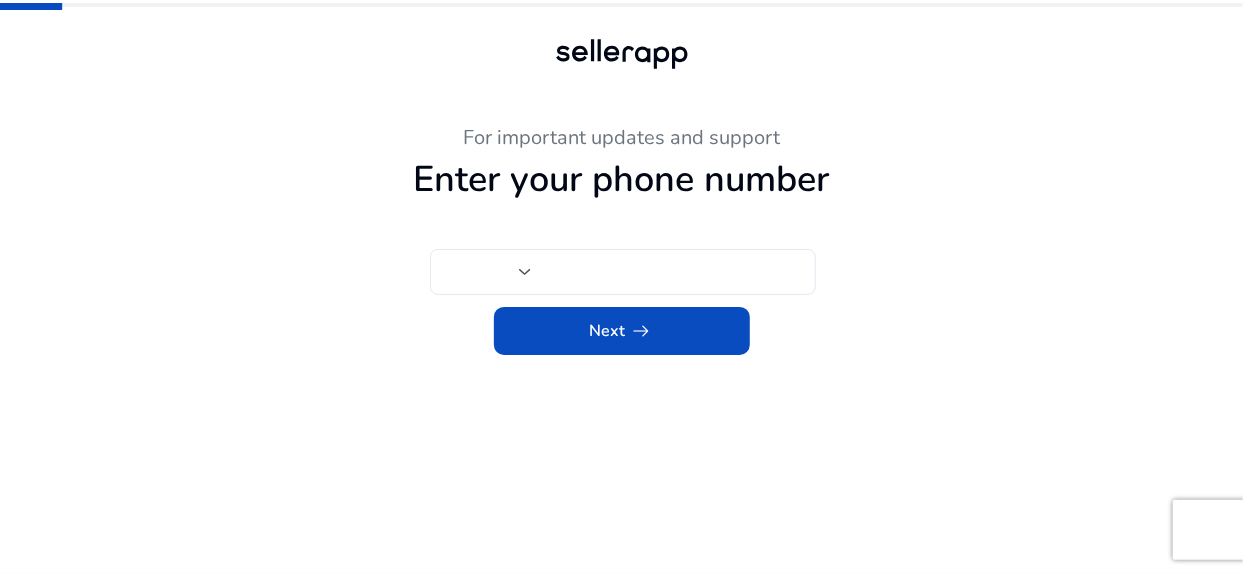 type on "***" 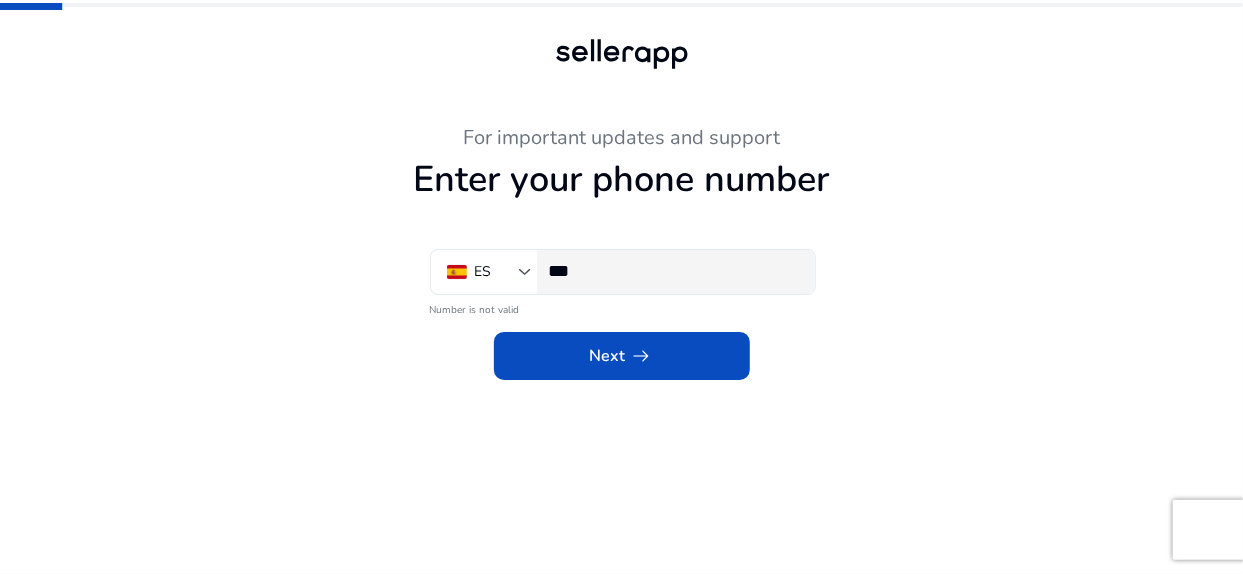 click on "***" 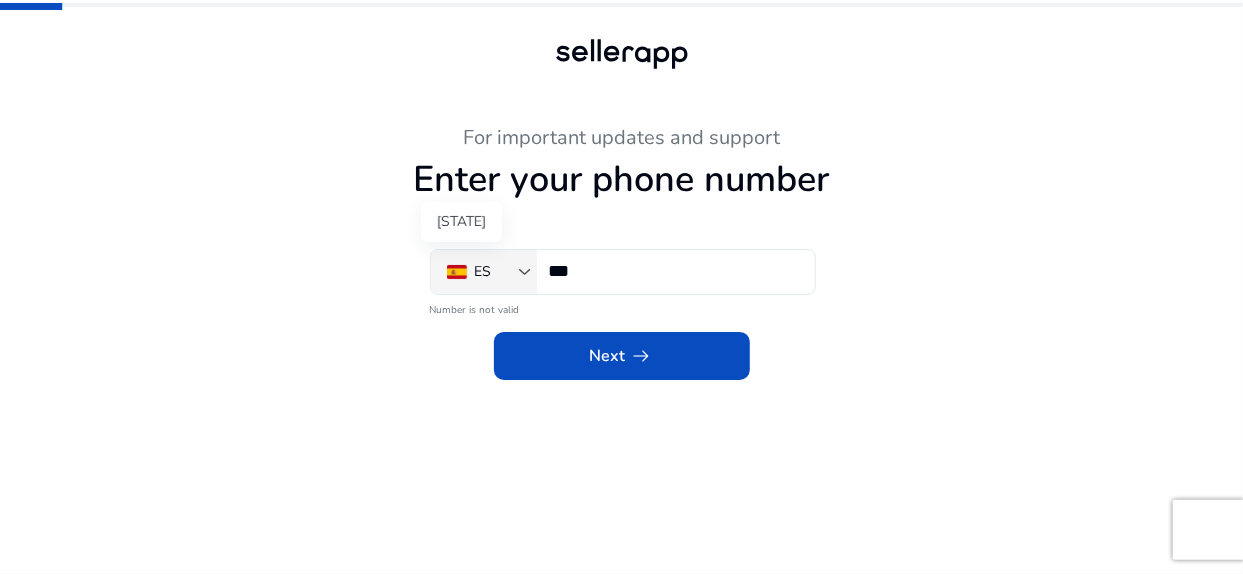 click on "ES" at bounding box center [483, 272] 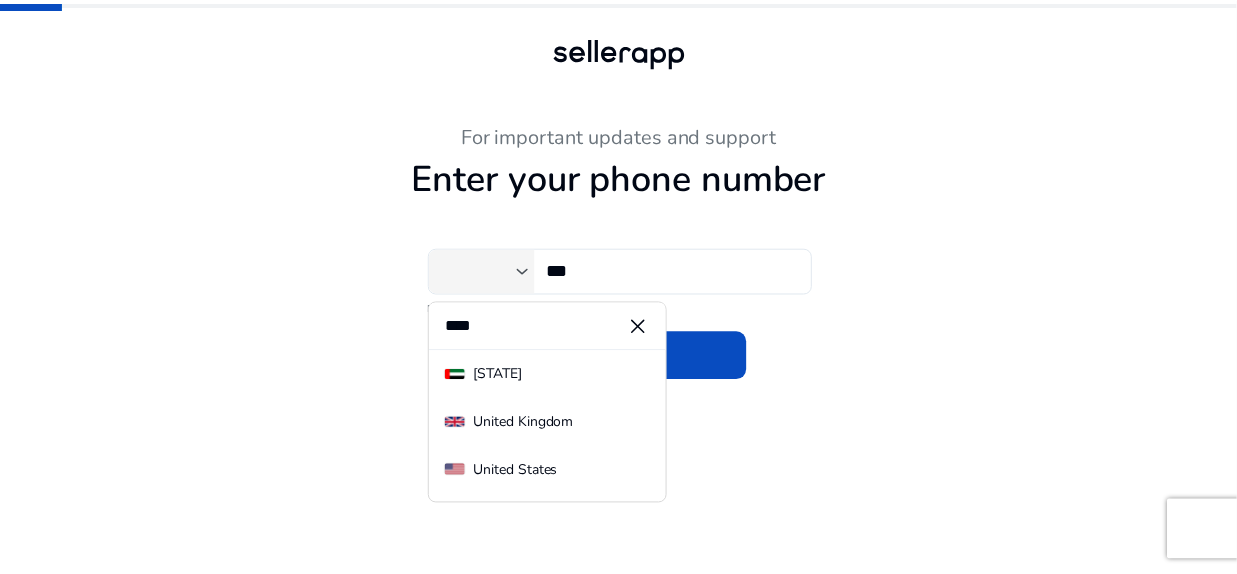 scroll, scrollTop: 0, scrollLeft: 0, axis: both 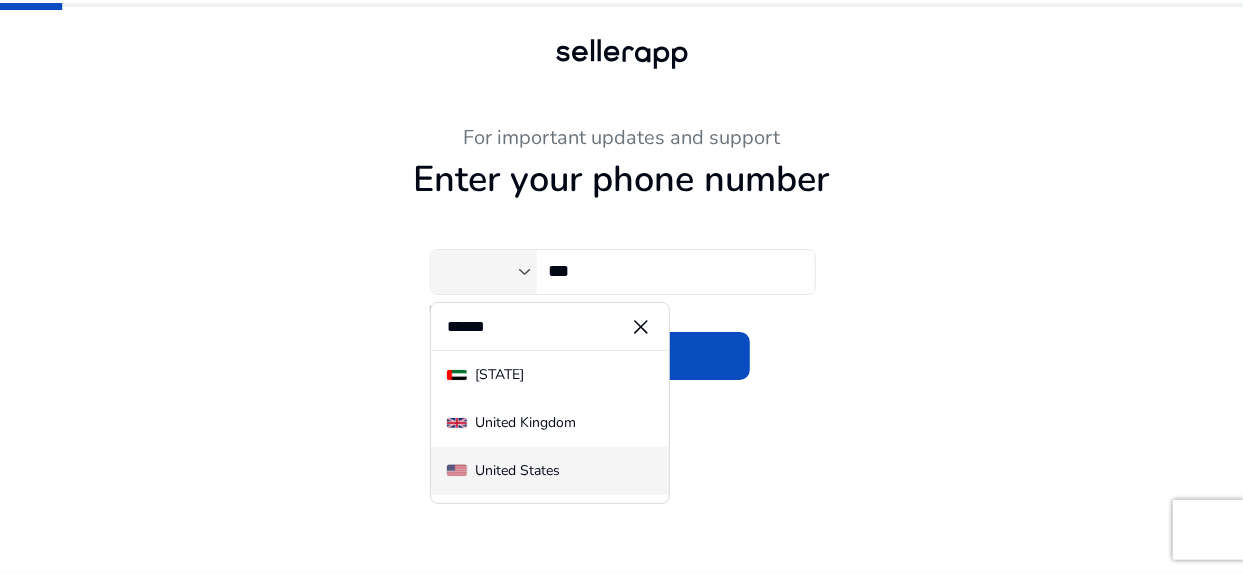 type on "******" 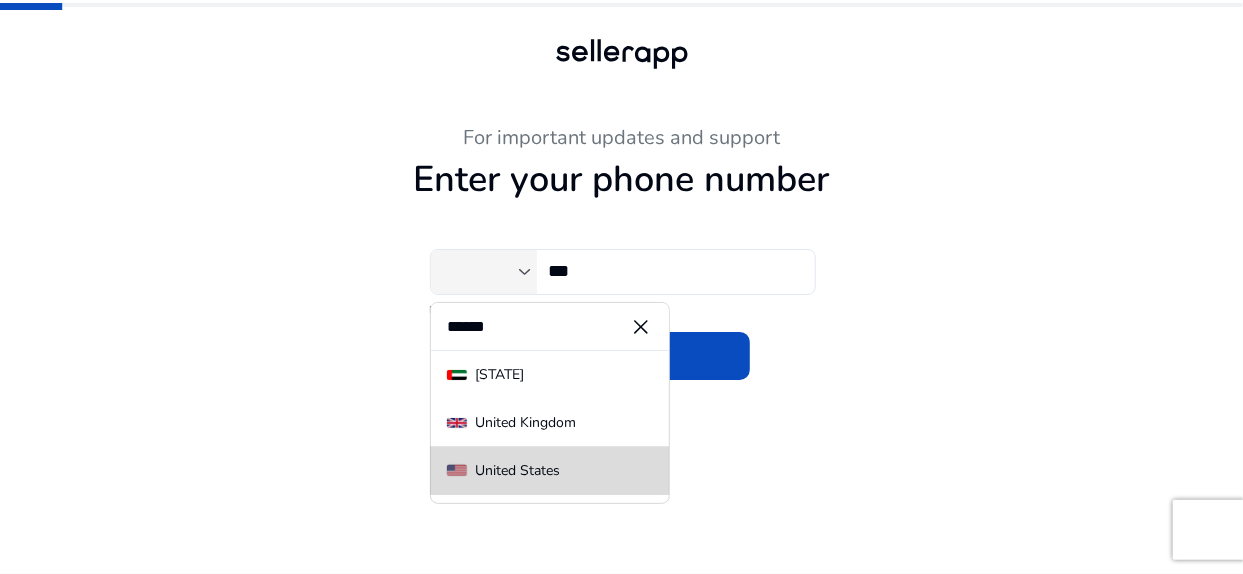 click on "United States" at bounding box center (517, 471) 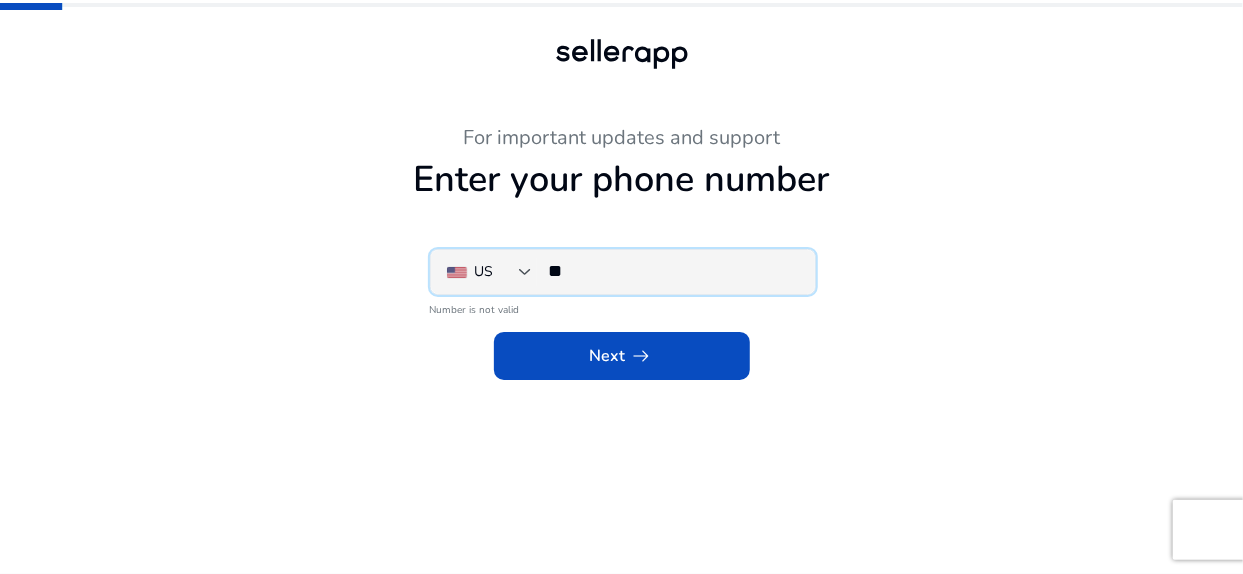 click on "**" at bounding box center [674, 271] 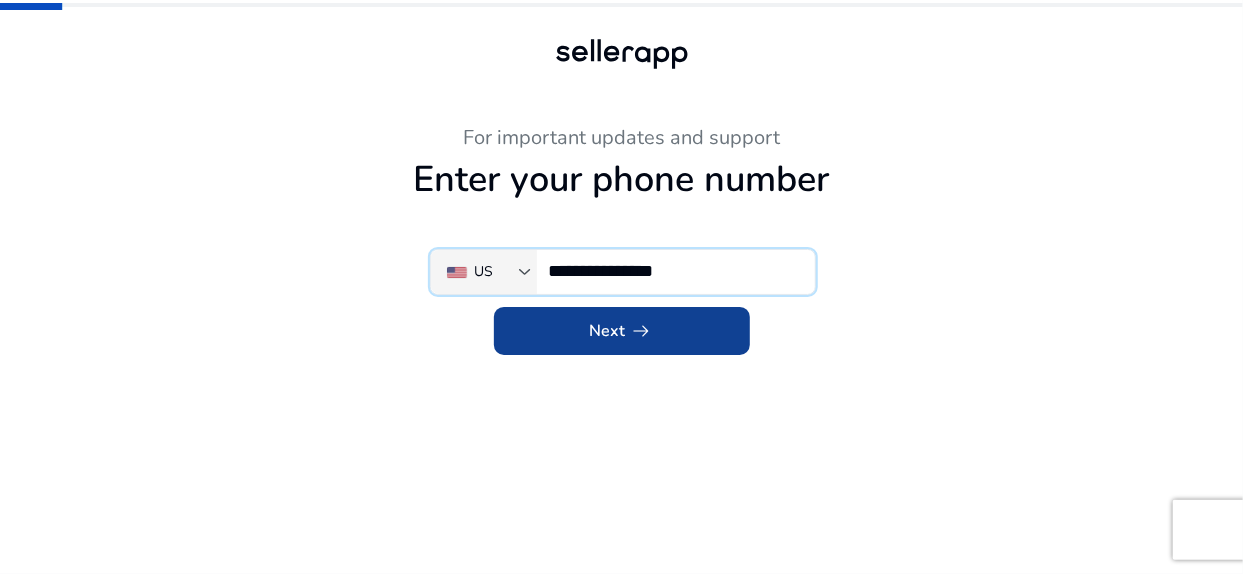 type on "**********" 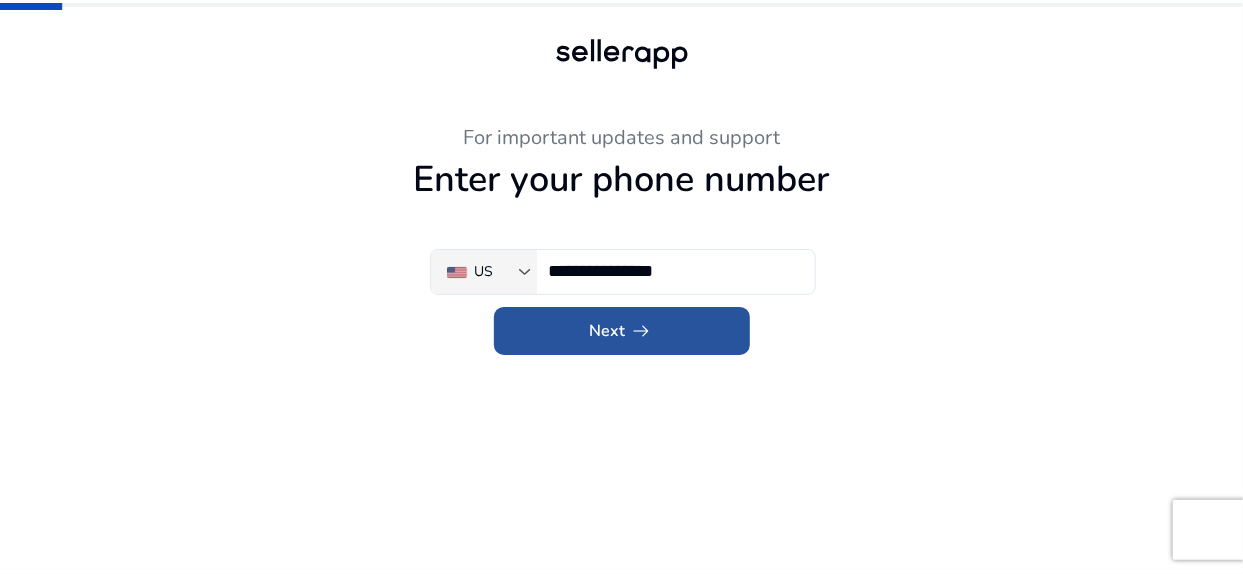 click 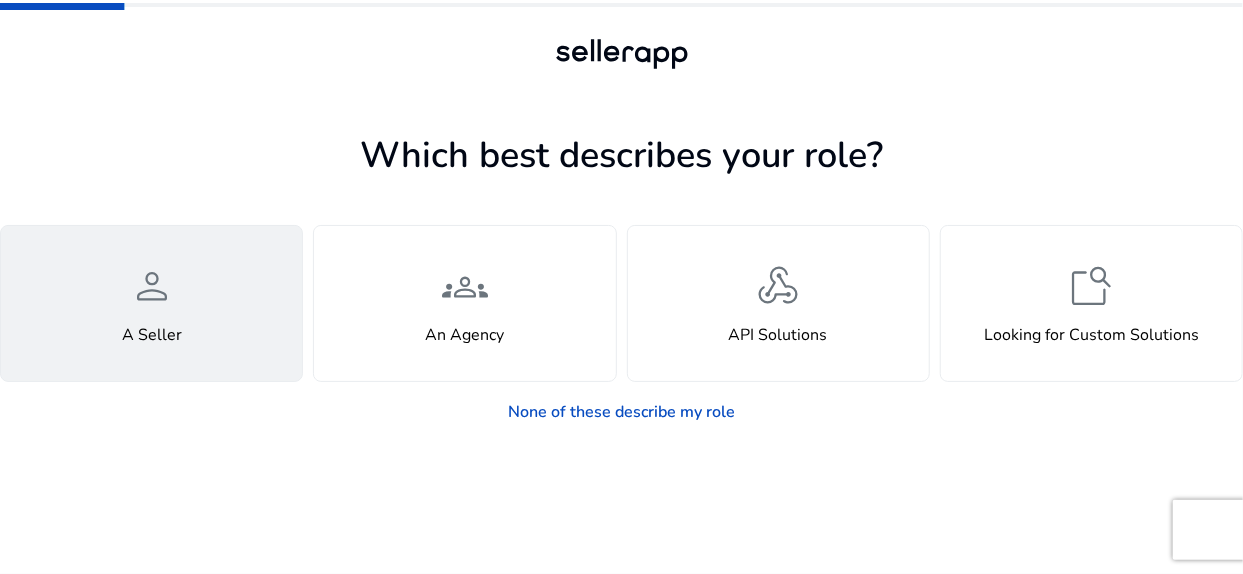 click on "person  A Seller" 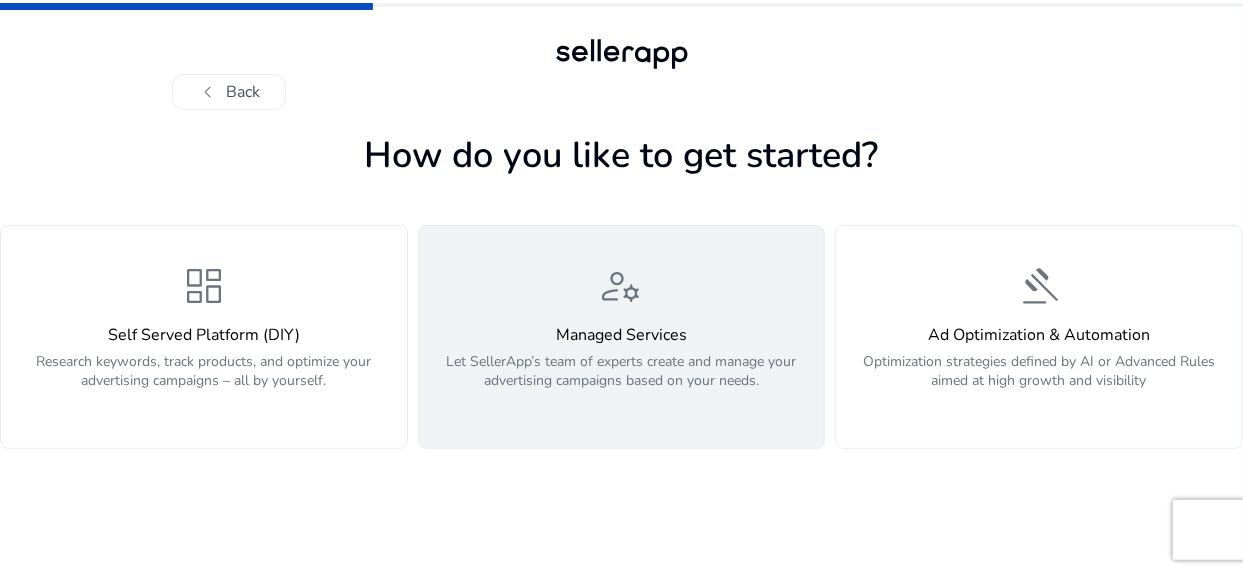 click on "Let SellerApp’s team of experts create and manage your advertising campaigns based on your needs." 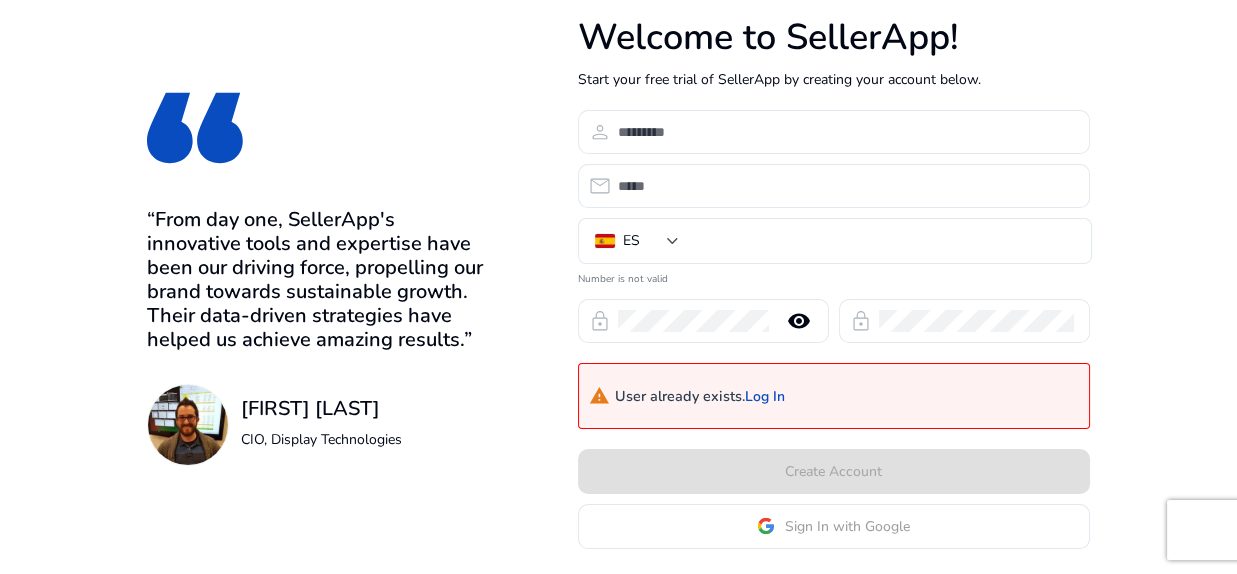 type on "***" 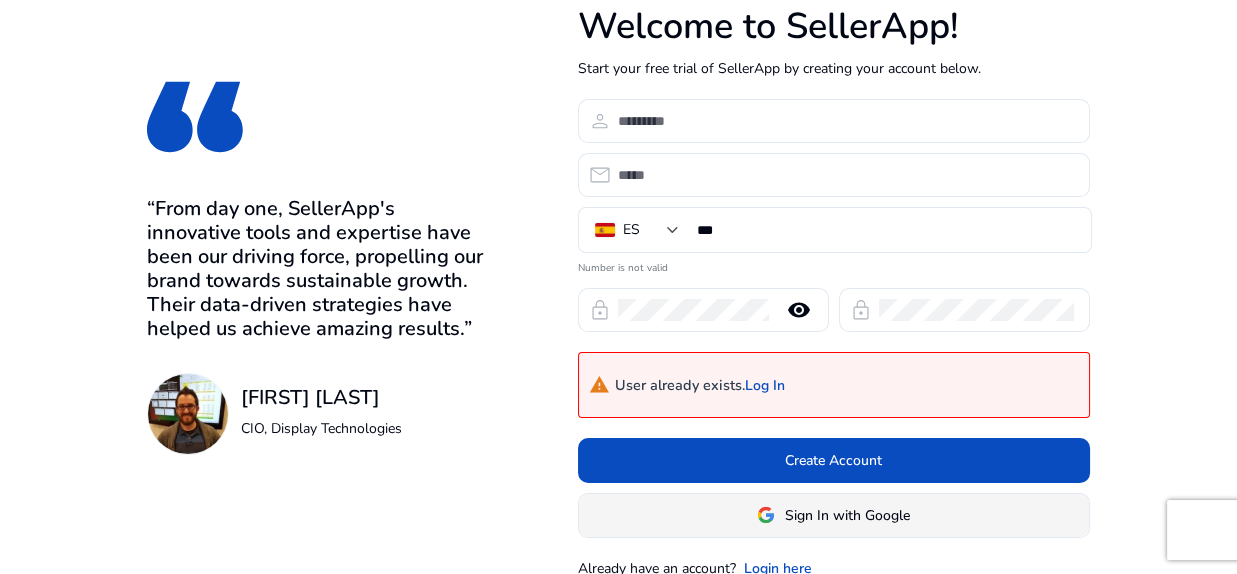 scroll, scrollTop: 12, scrollLeft: 0, axis: vertical 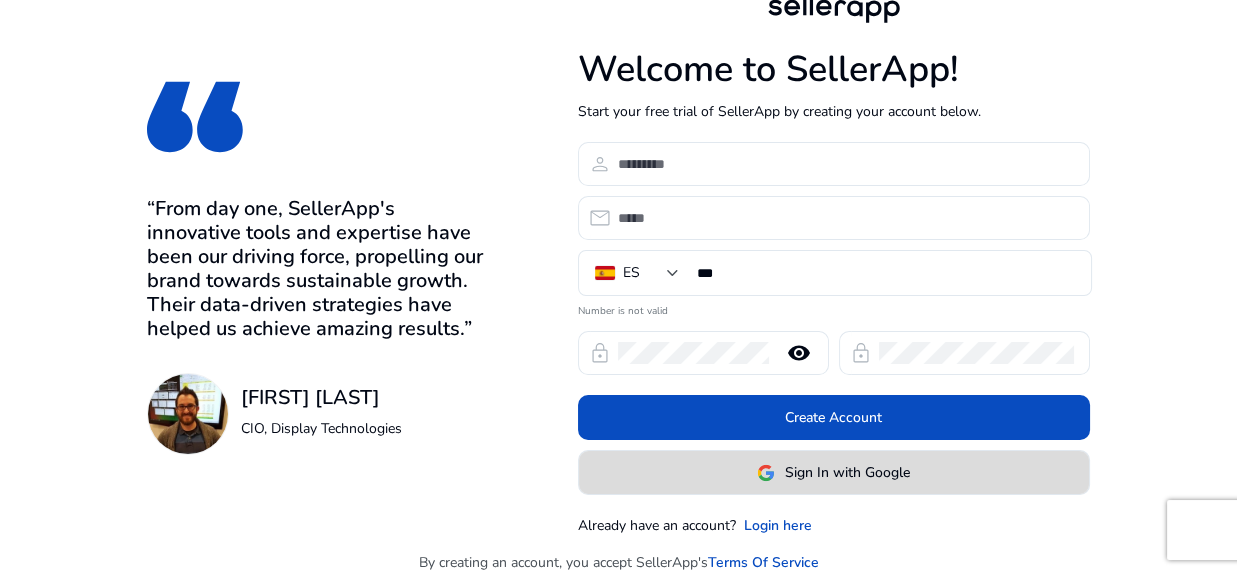 click on "Sign In with Google" 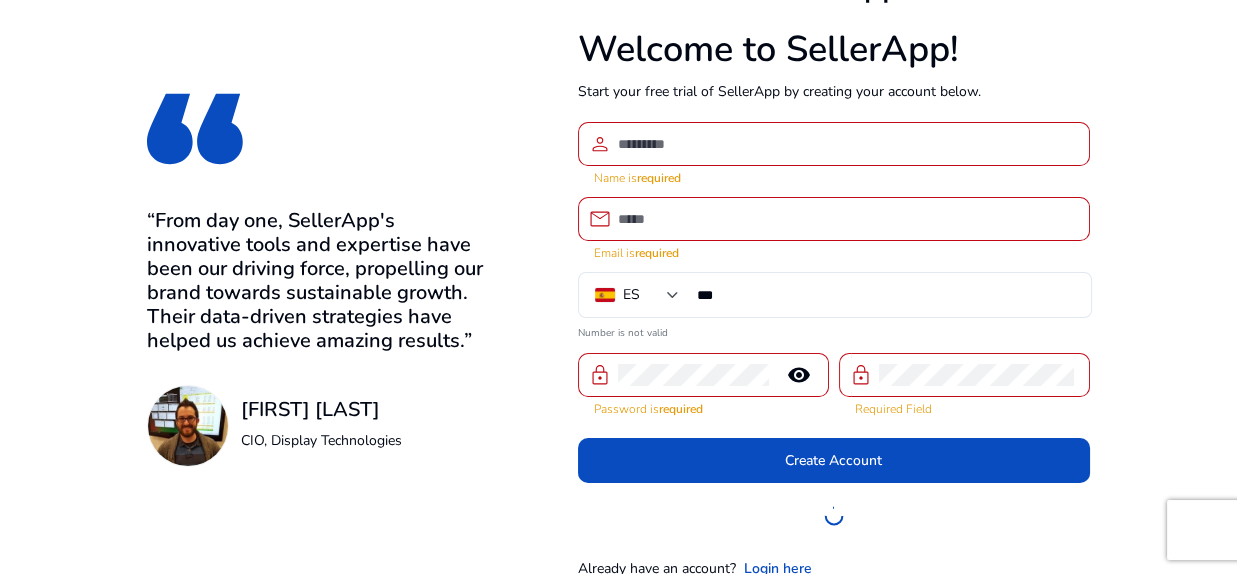 scroll, scrollTop: 44, scrollLeft: 0, axis: vertical 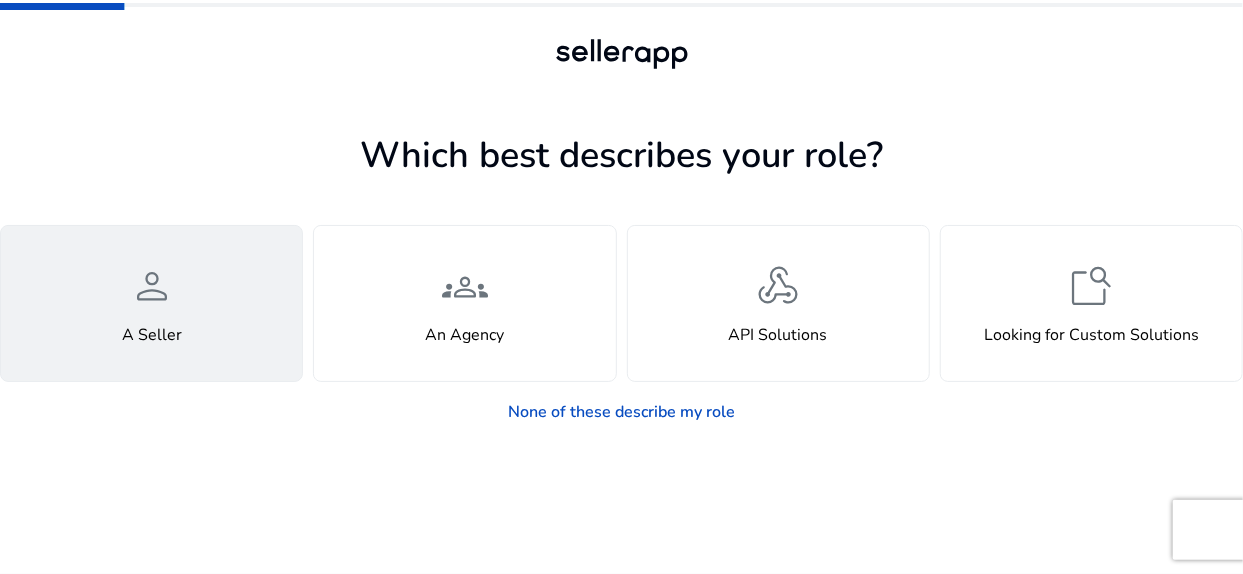 click on "person  A Seller" 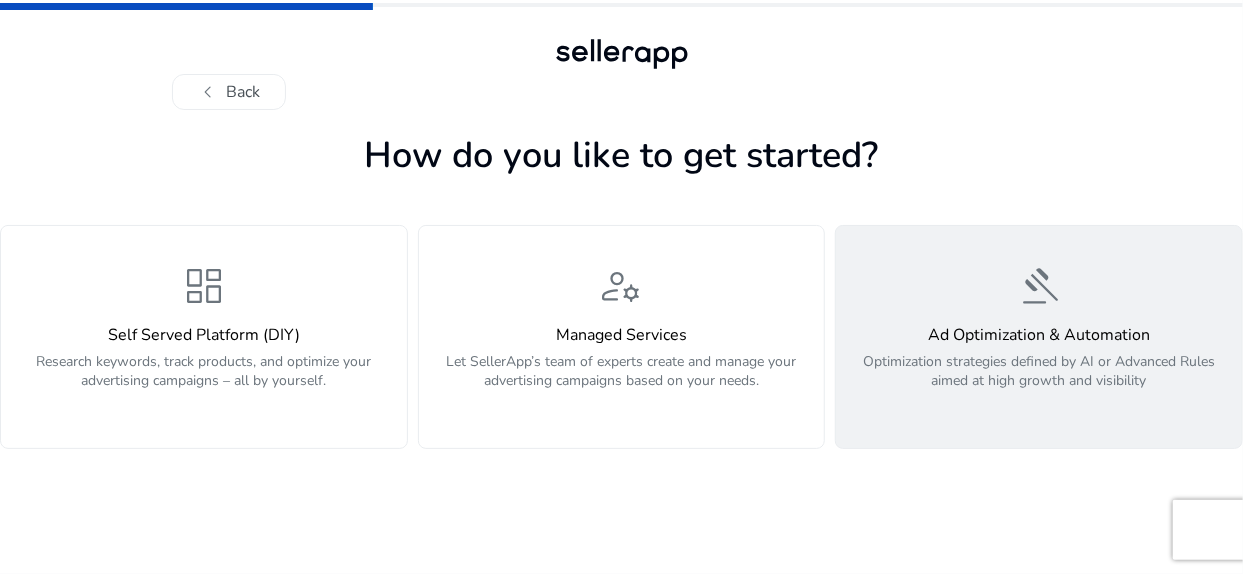 click on "Optimization strategies defined by AI or Advanced Rules aimed at high growth and visibility" 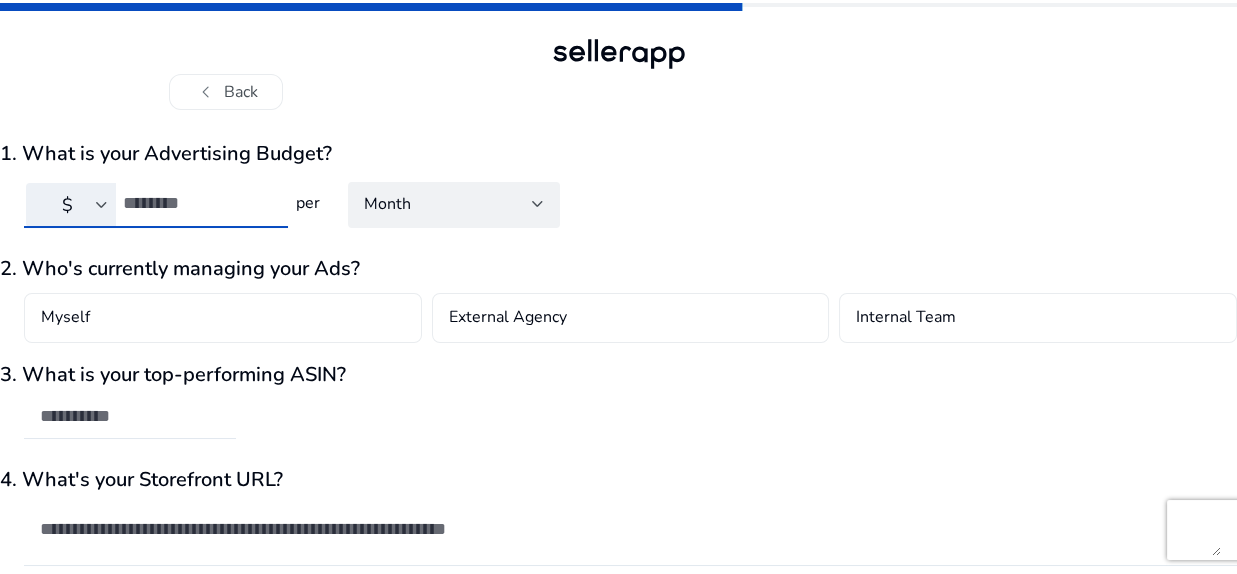 click at bounding box center (197, 203) 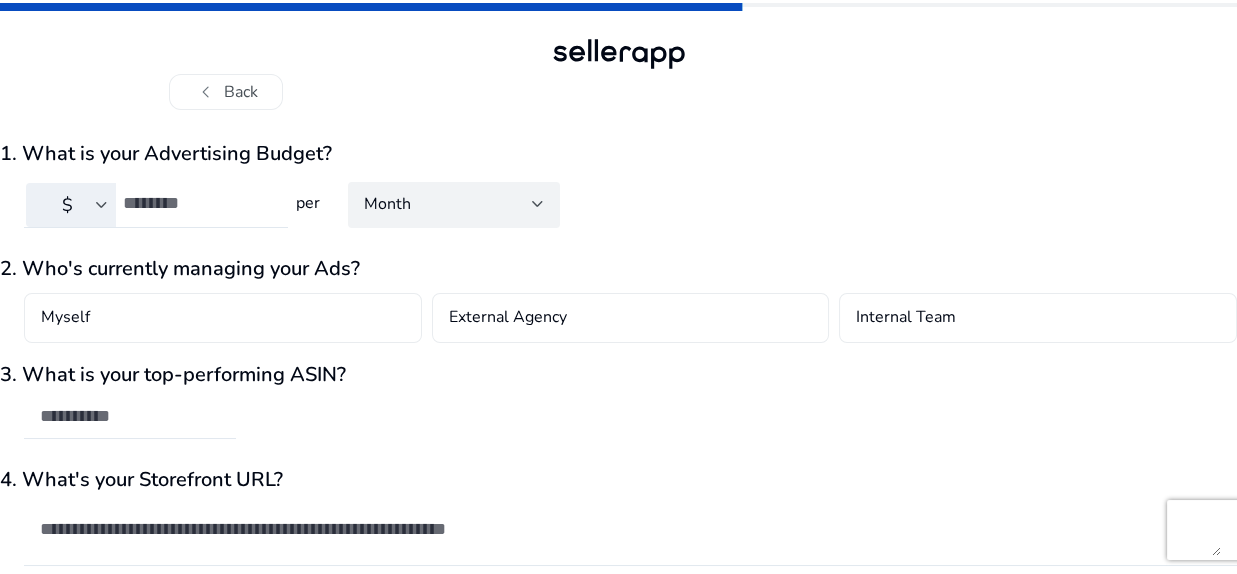 click on "Month" at bounding box center [448, 204] 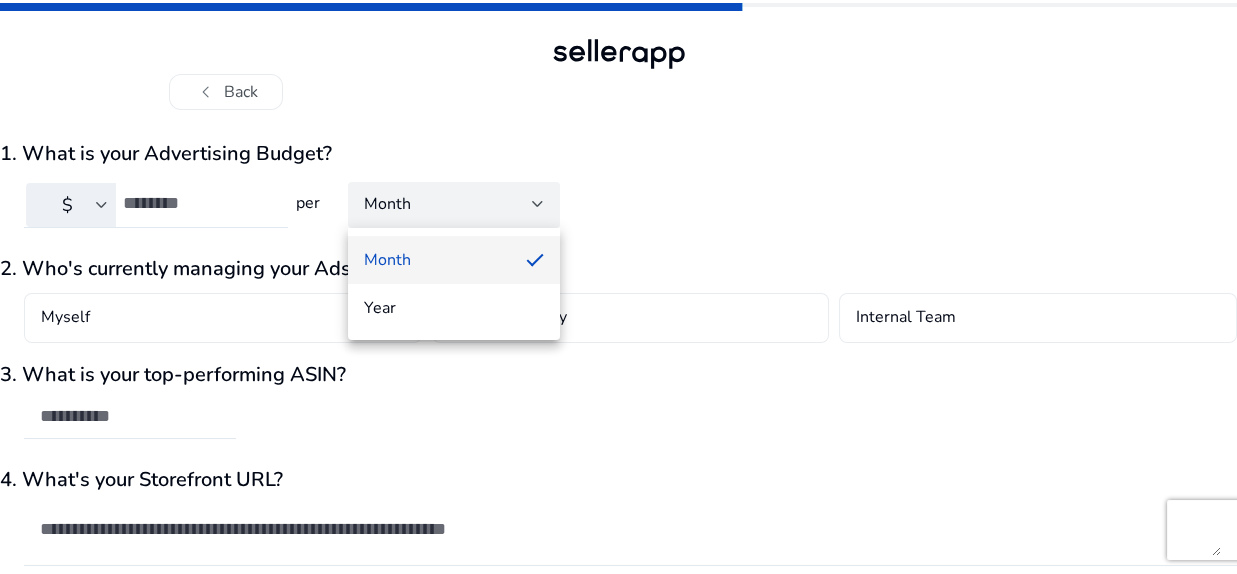 click at bounding box center [618, 287] 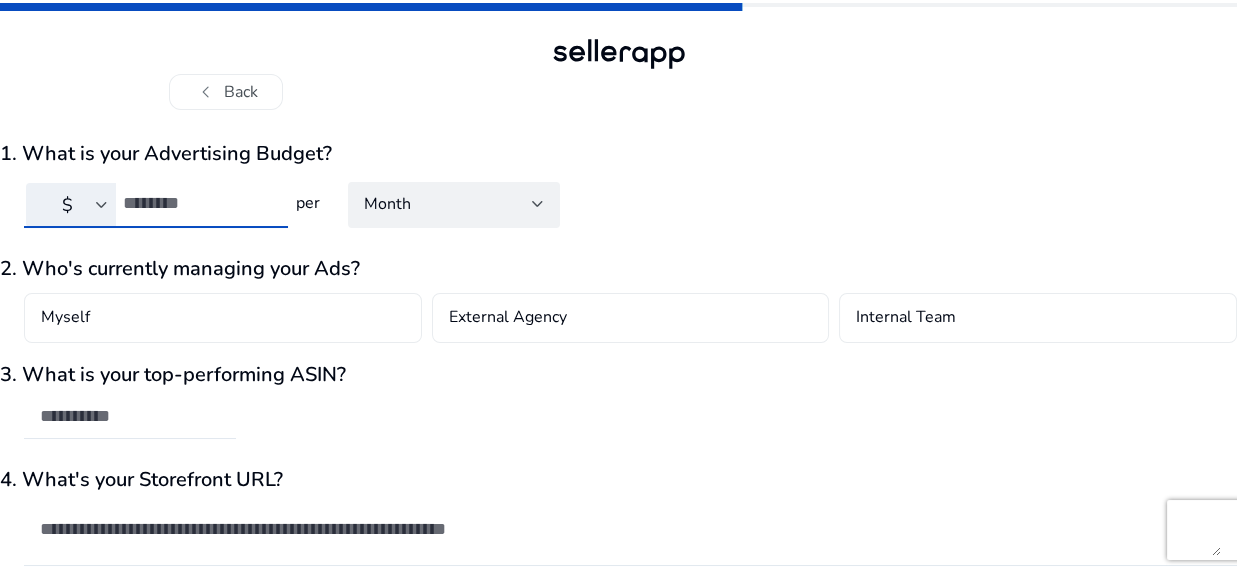 click on "**" at bounding box center (197, 203) 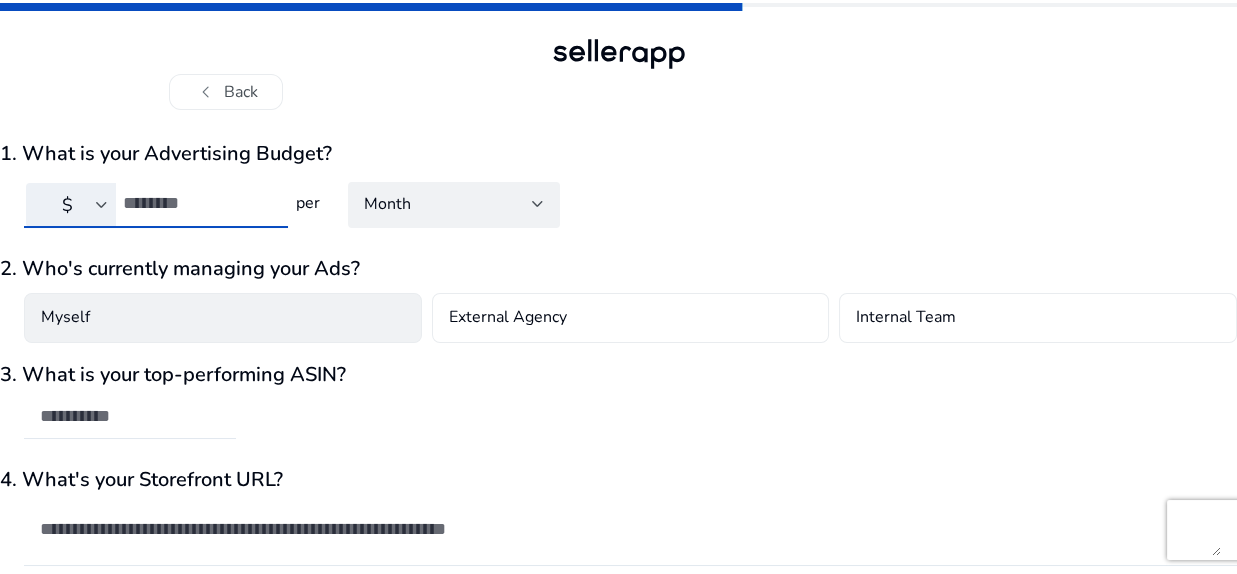 type on "***" 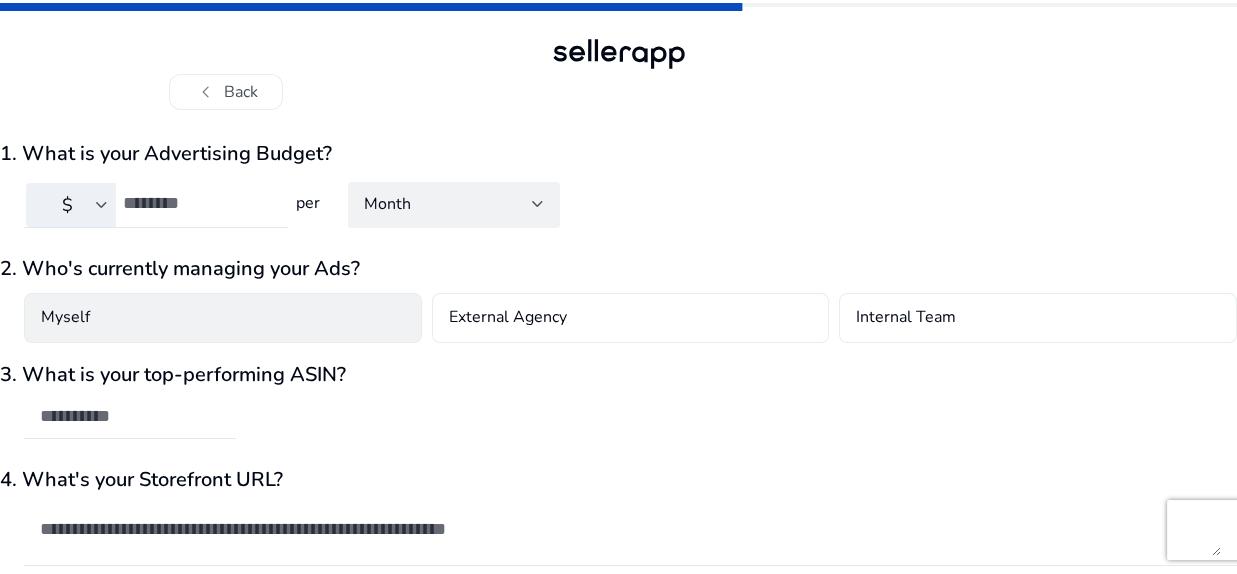 click on "Myself" 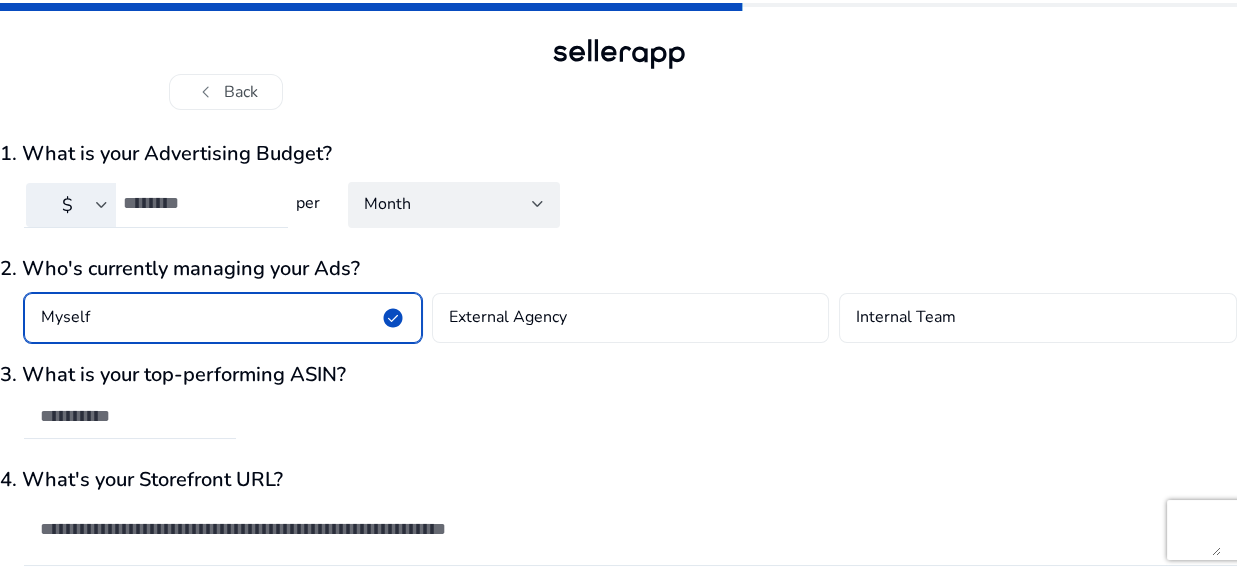 click on "3. What is your top-performing ASIN?" 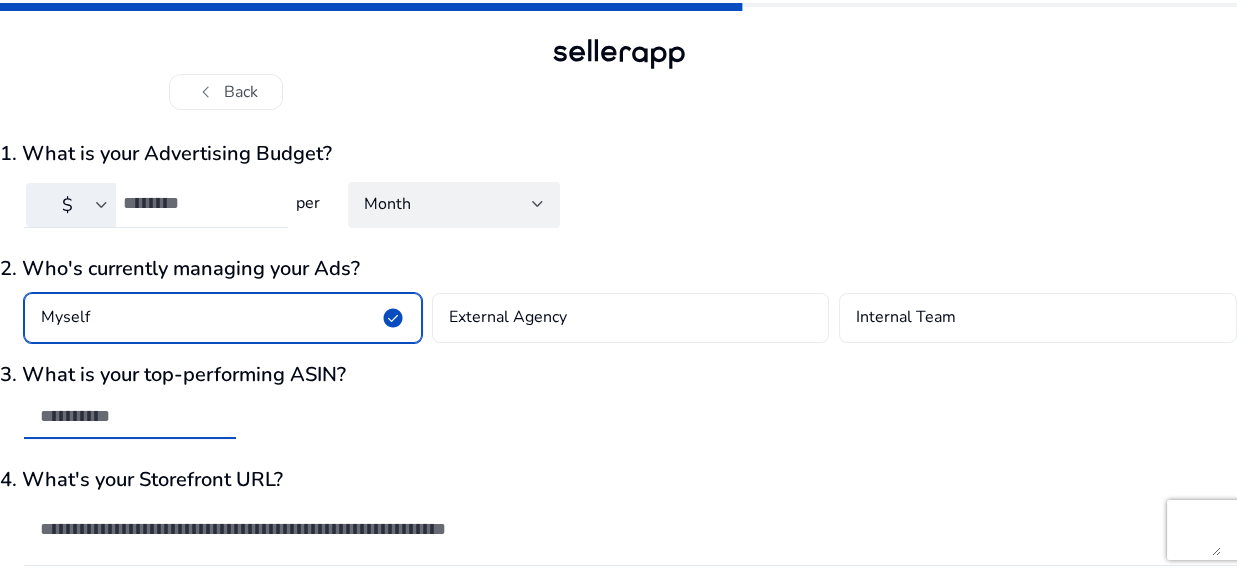 click at bounding box center (130, 416) 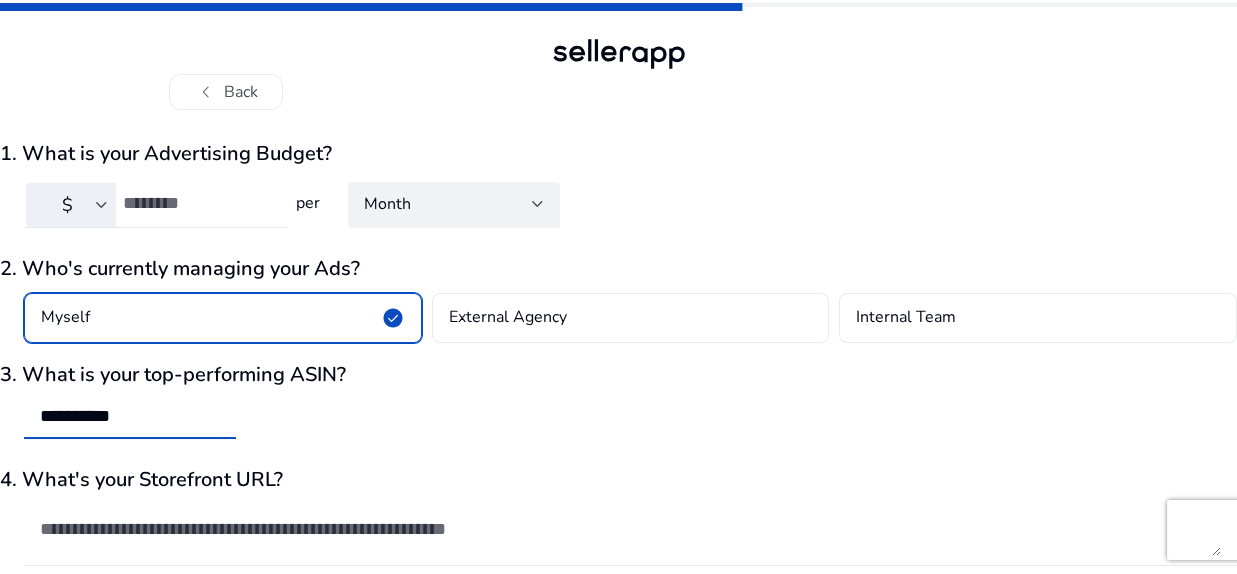 type on "**********" 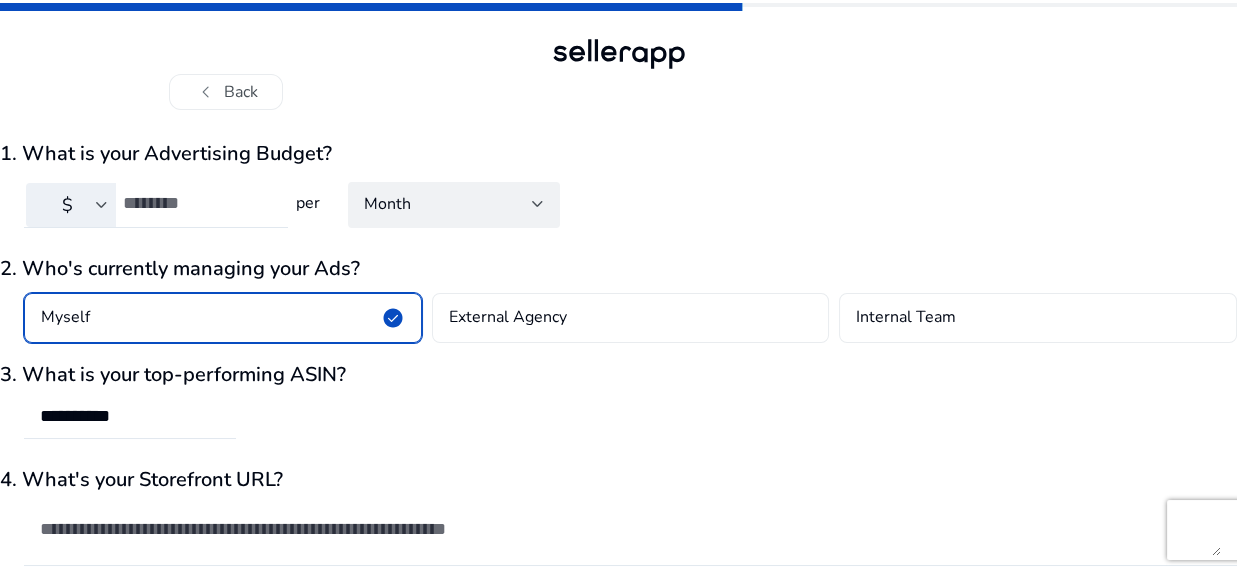 click on "**********" 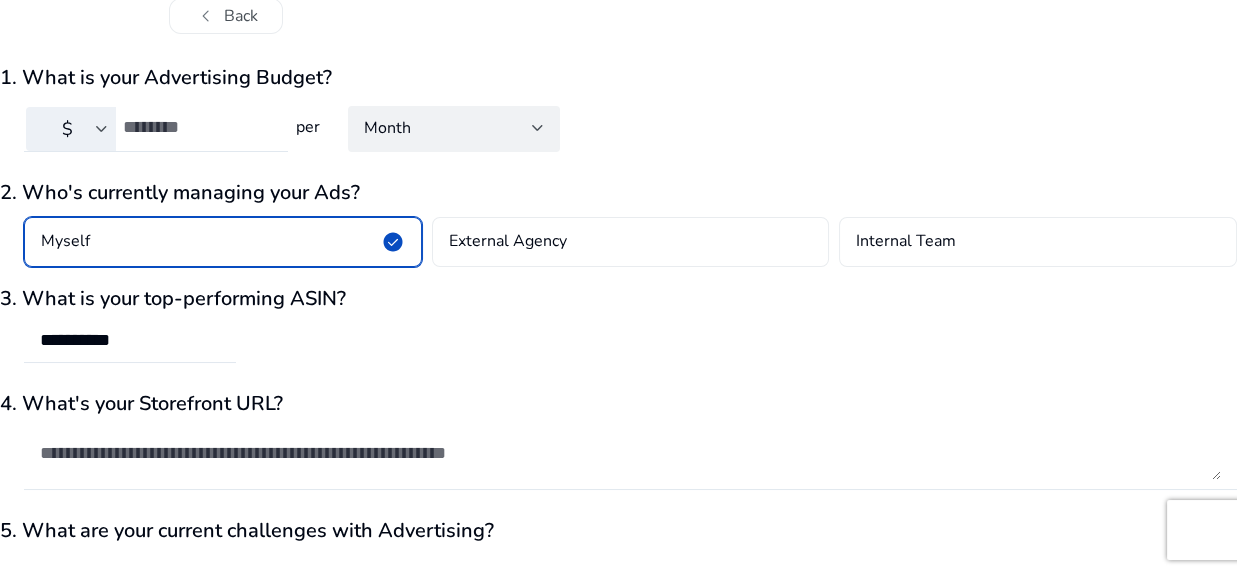 scroll, scrollTop: 78, scrollLeft: 0, axis: vertical 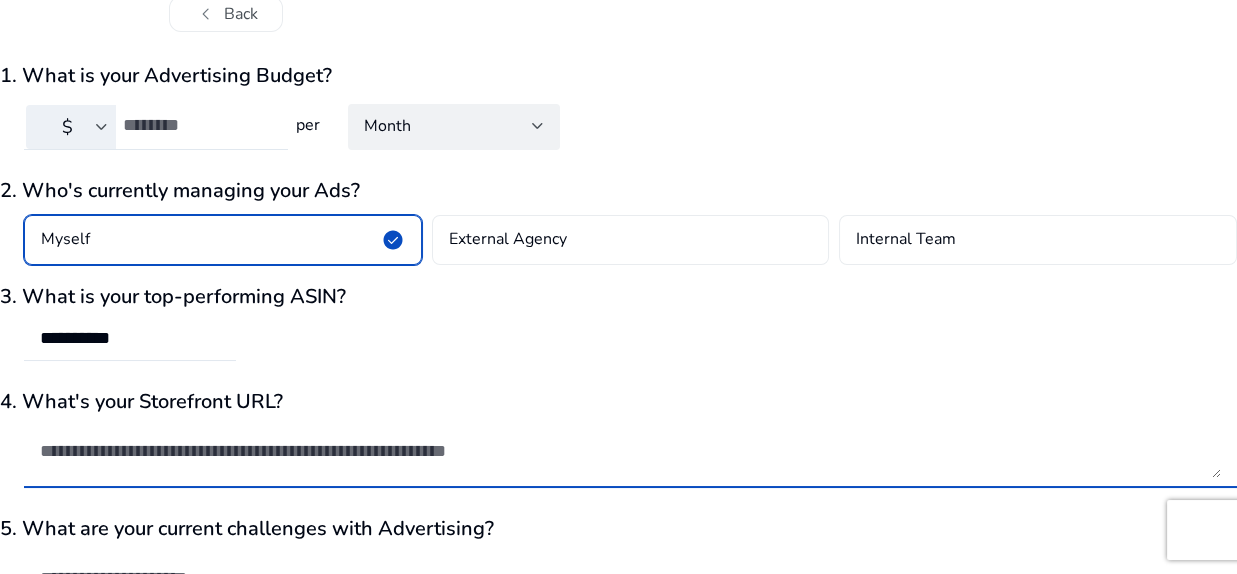 click at bounding box center (630, 451) 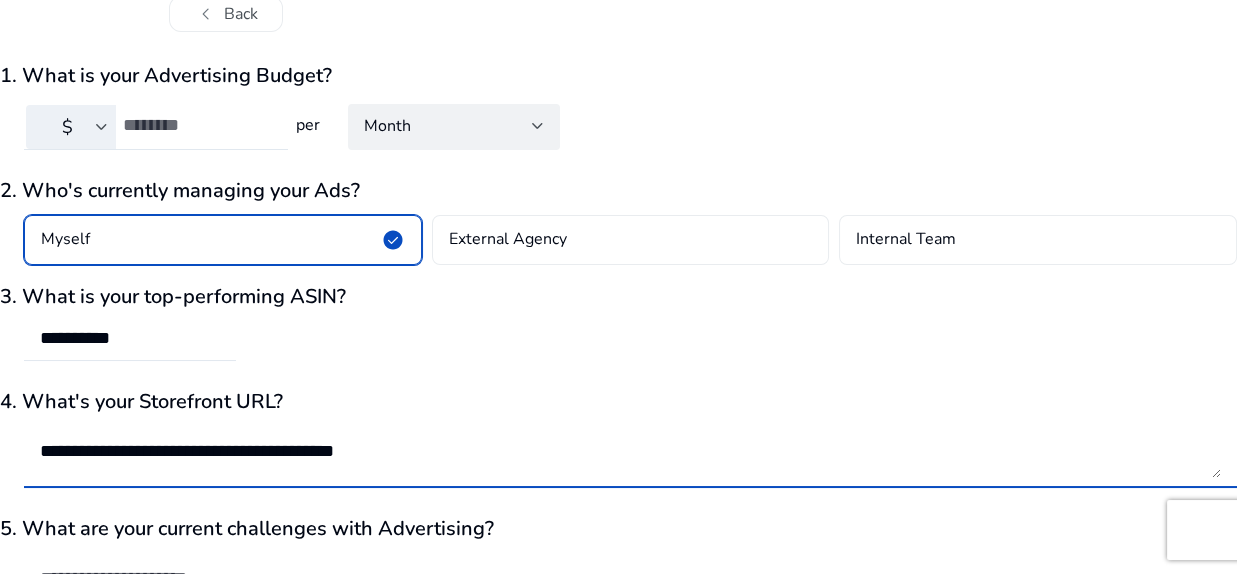 type on "**********" 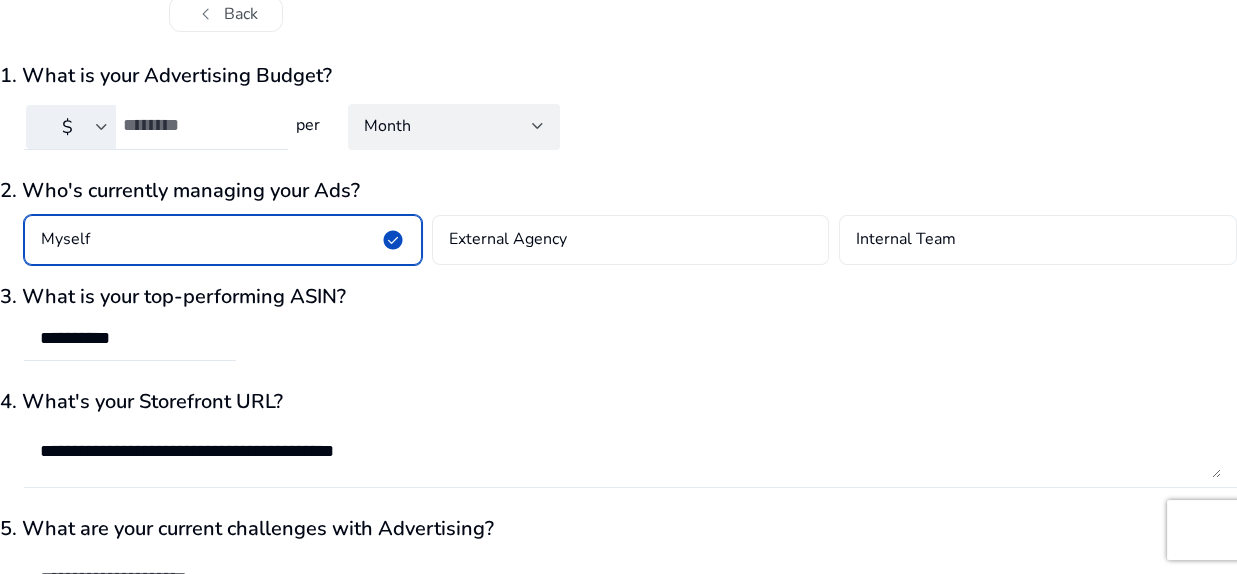 click on "**********" 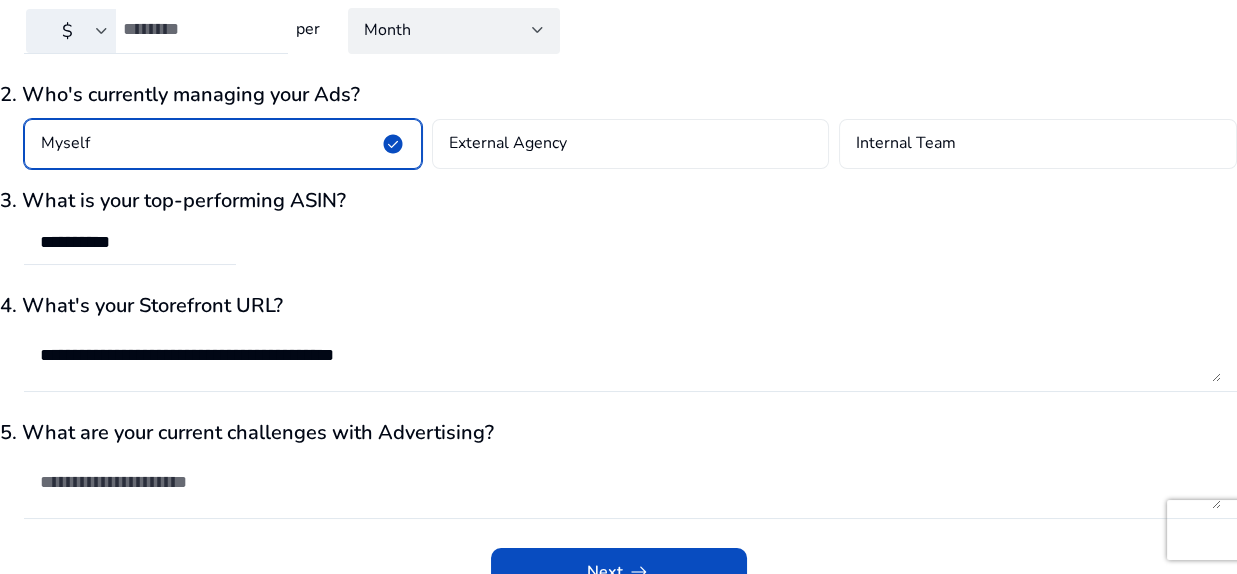 scroll, scrollTop: 209, scrollLeft: 0, axis: vertical 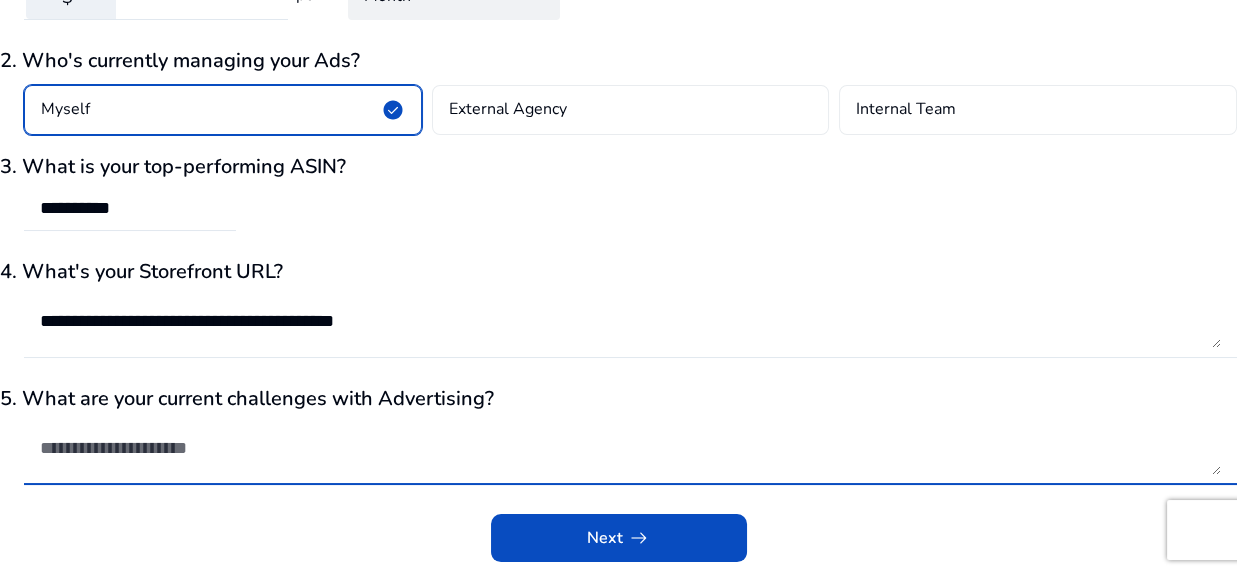 click at bounding box center (630, 448) 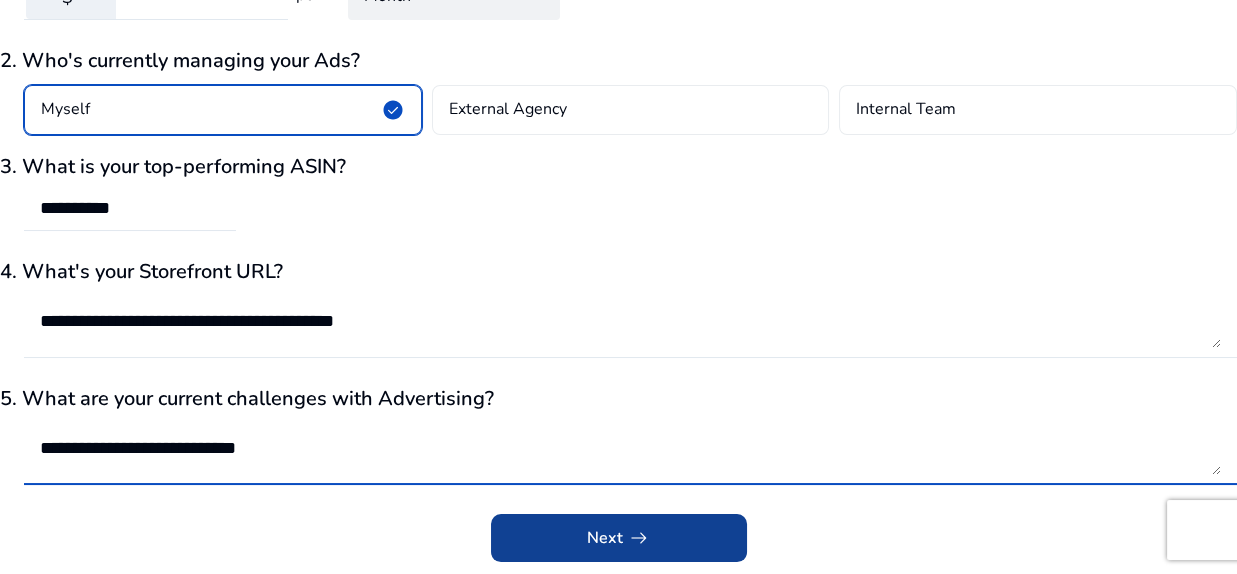 type on "**********" 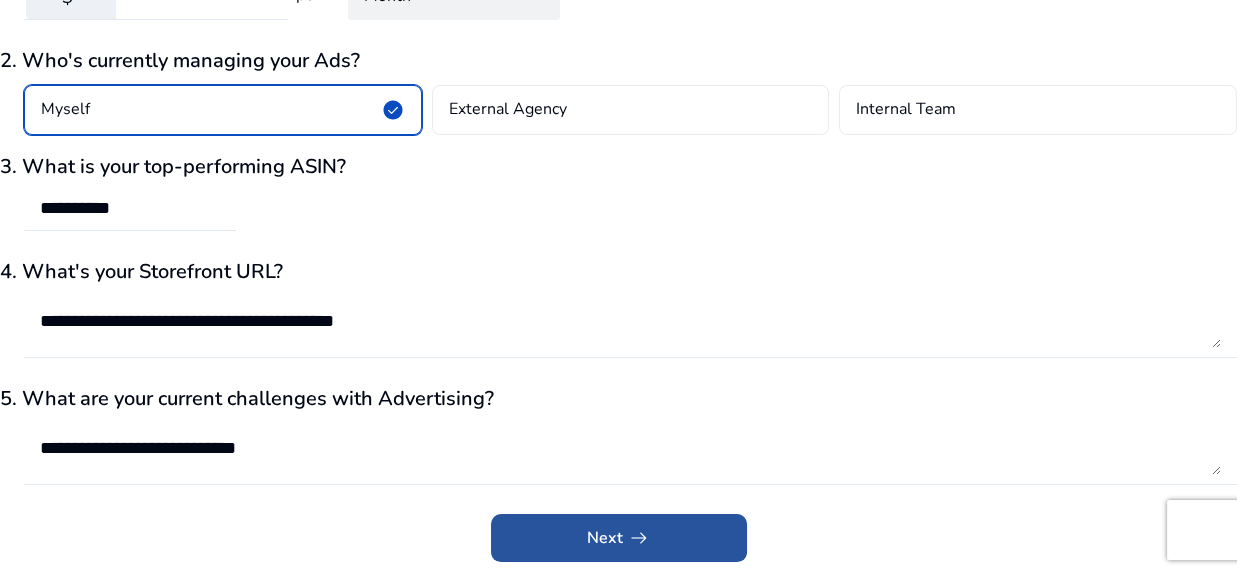 click on "Next   arrow_right_alt" 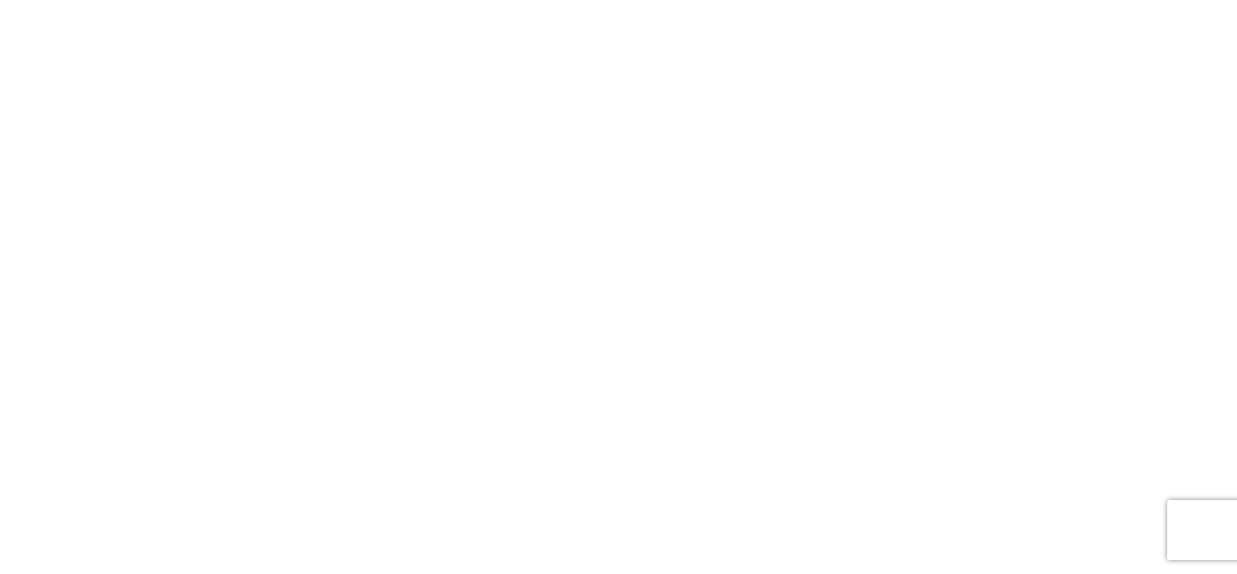 scroll, scrollTop: 0, scrollLeft: 0, axis: both 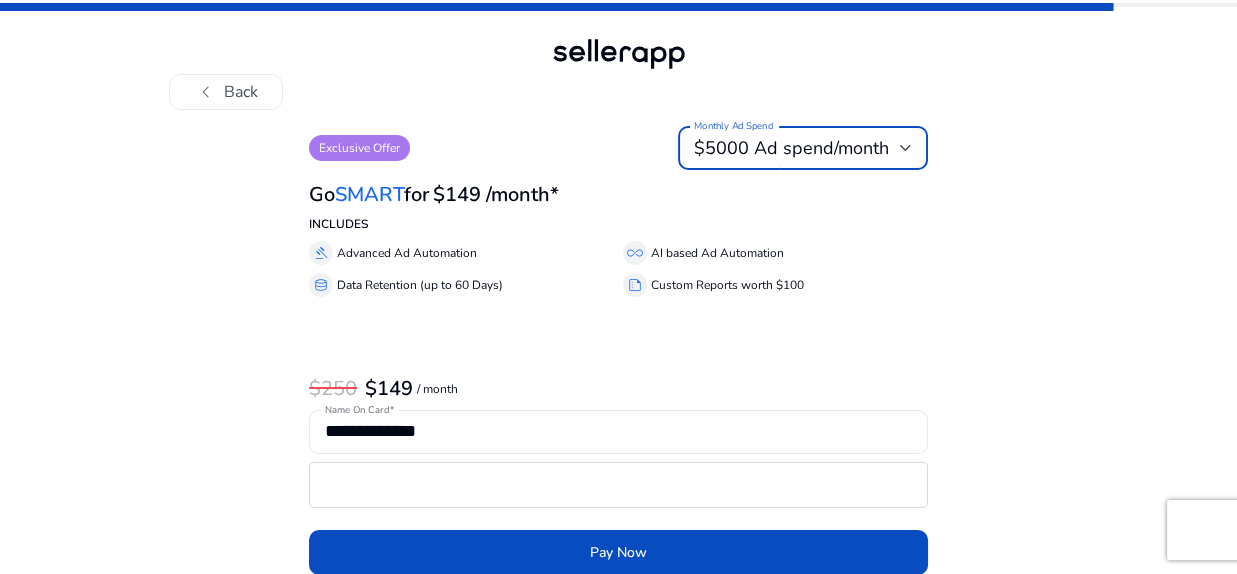 click on "$5000 Ad spend/month" at bounding box center (791, 148) 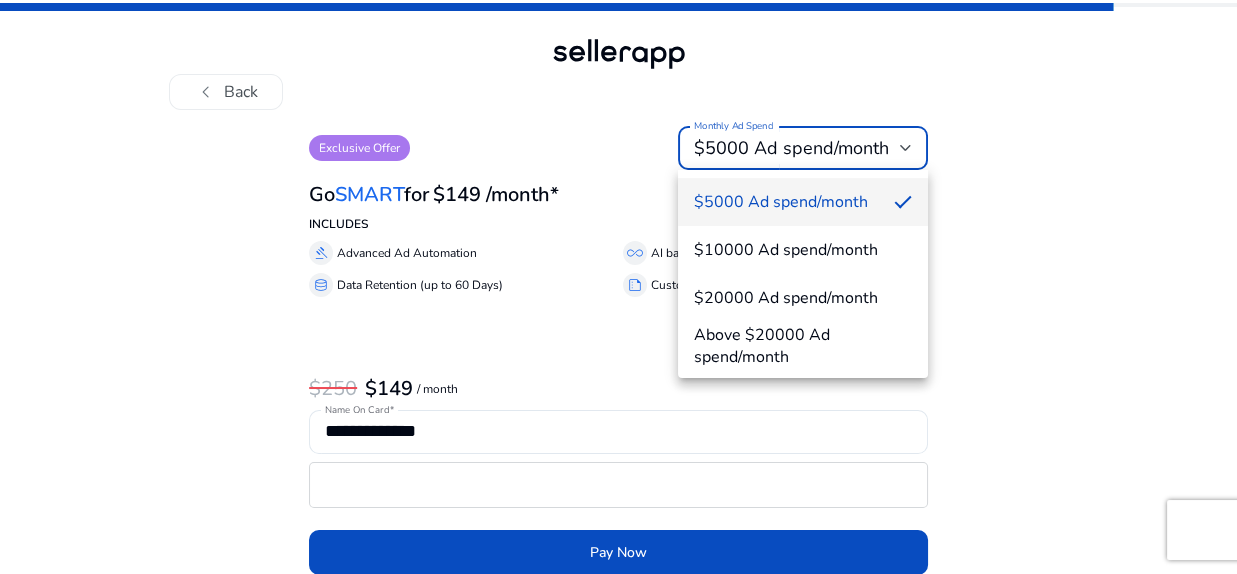 click at bounding box center (618, 287) 